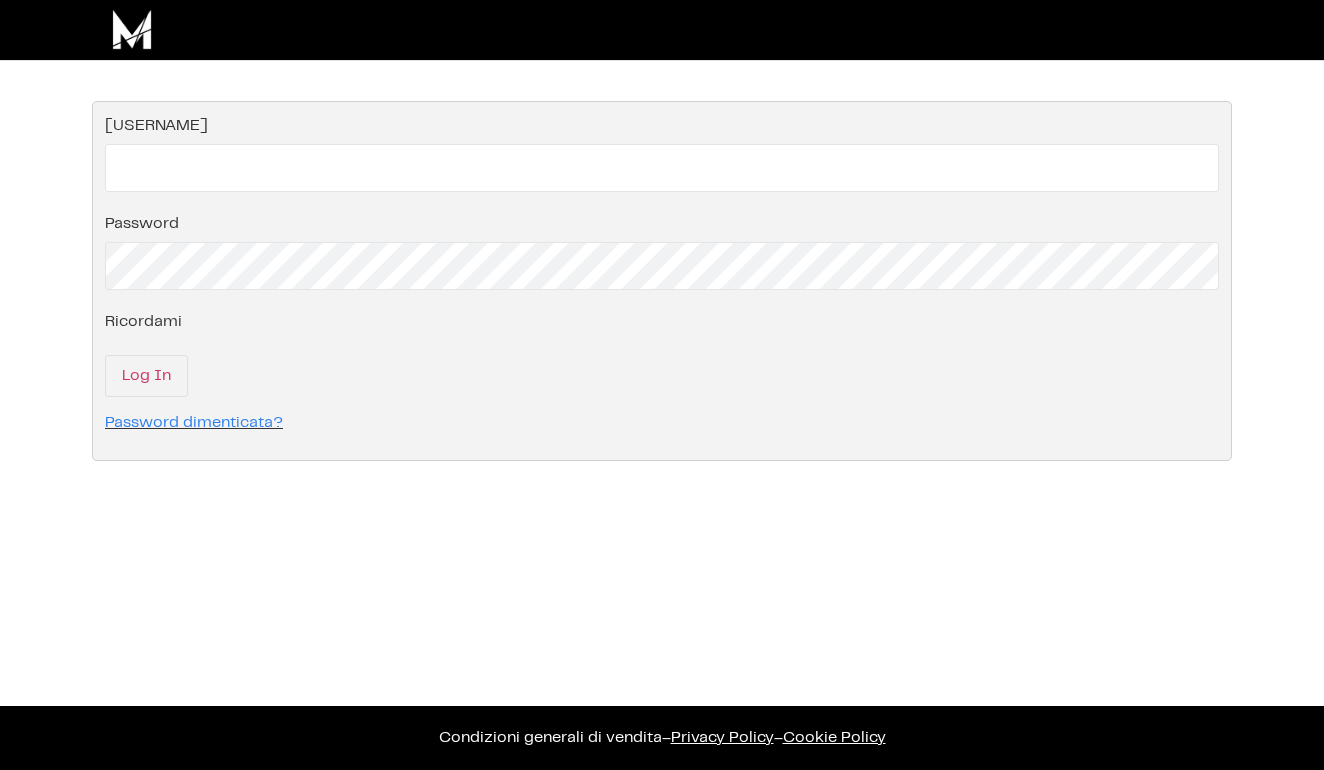 scroll, scrollTop: 0, scrollLeft: 0, axis: both 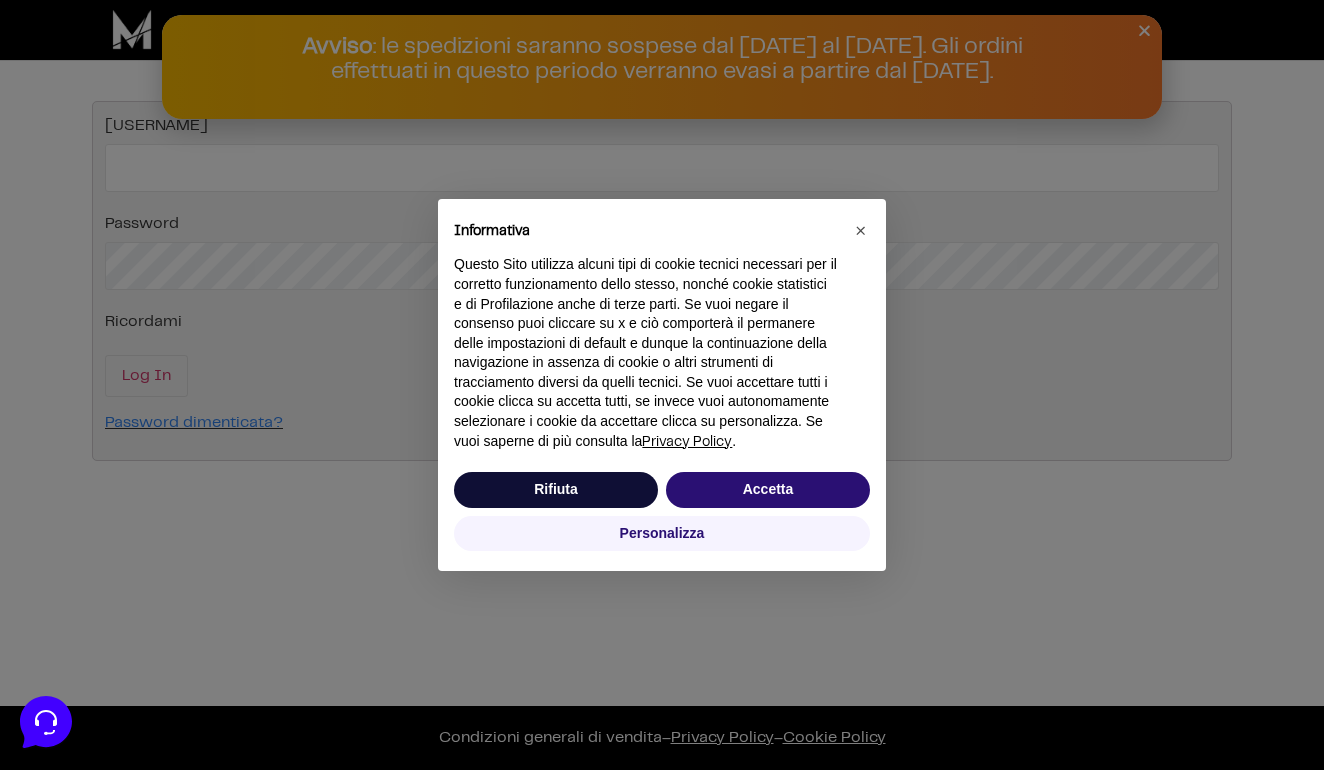 click on "Personalizza" at bounding box center [662, 534] 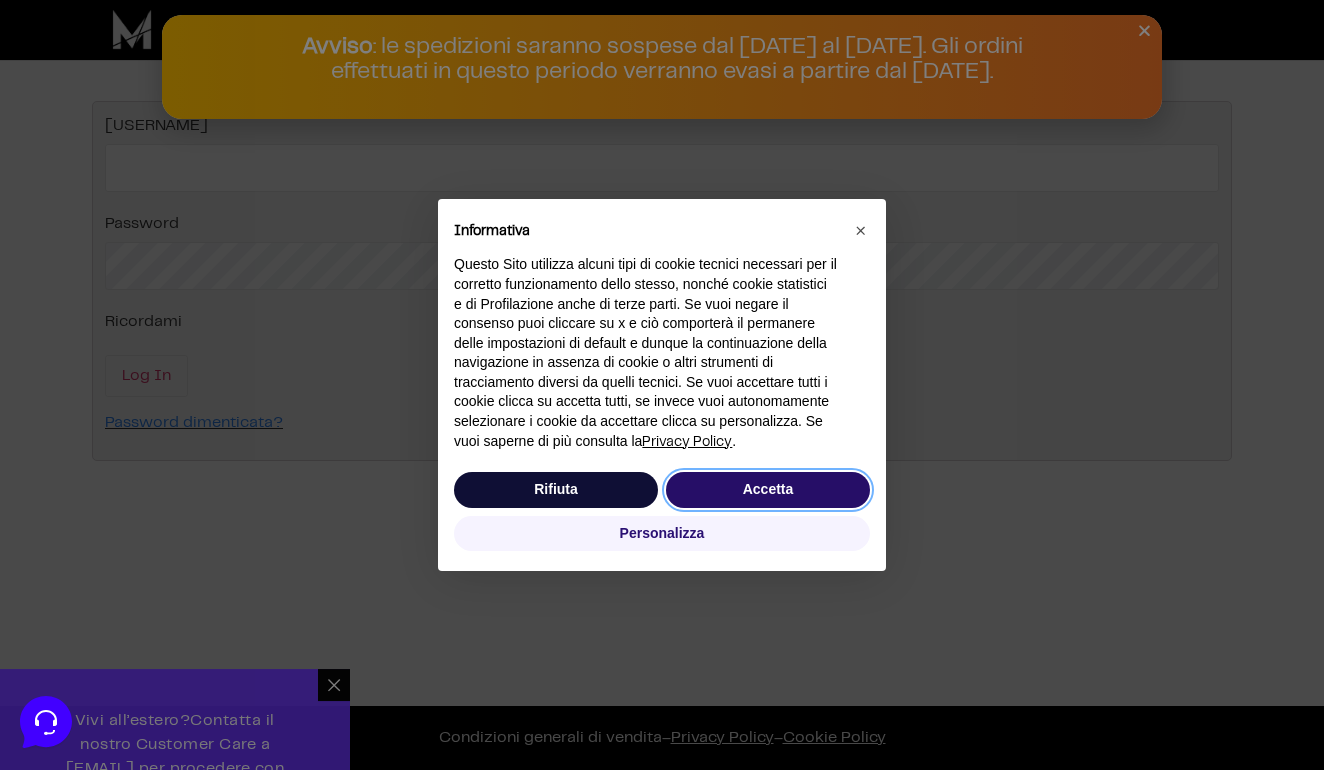 click on "Accetta" at bounding box center (768, 490) 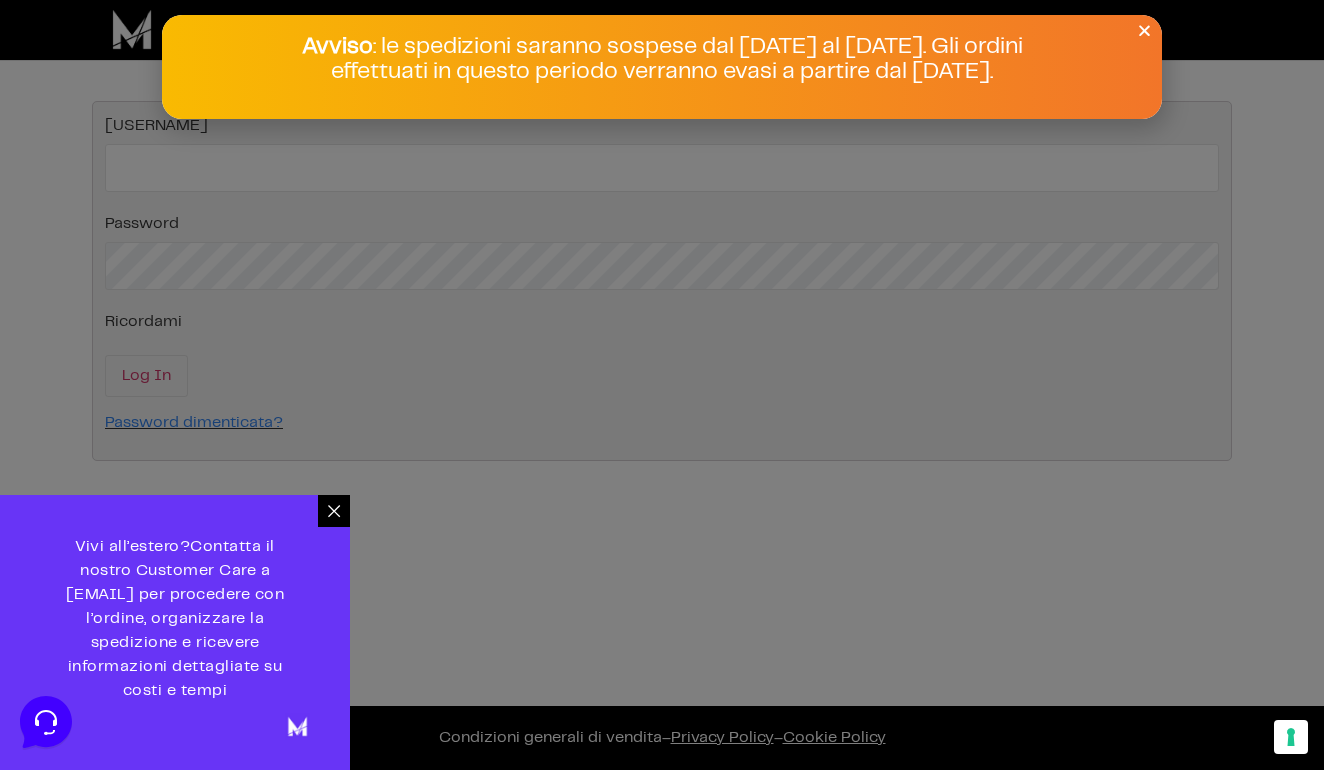 click at bounding box center (1144, 30) 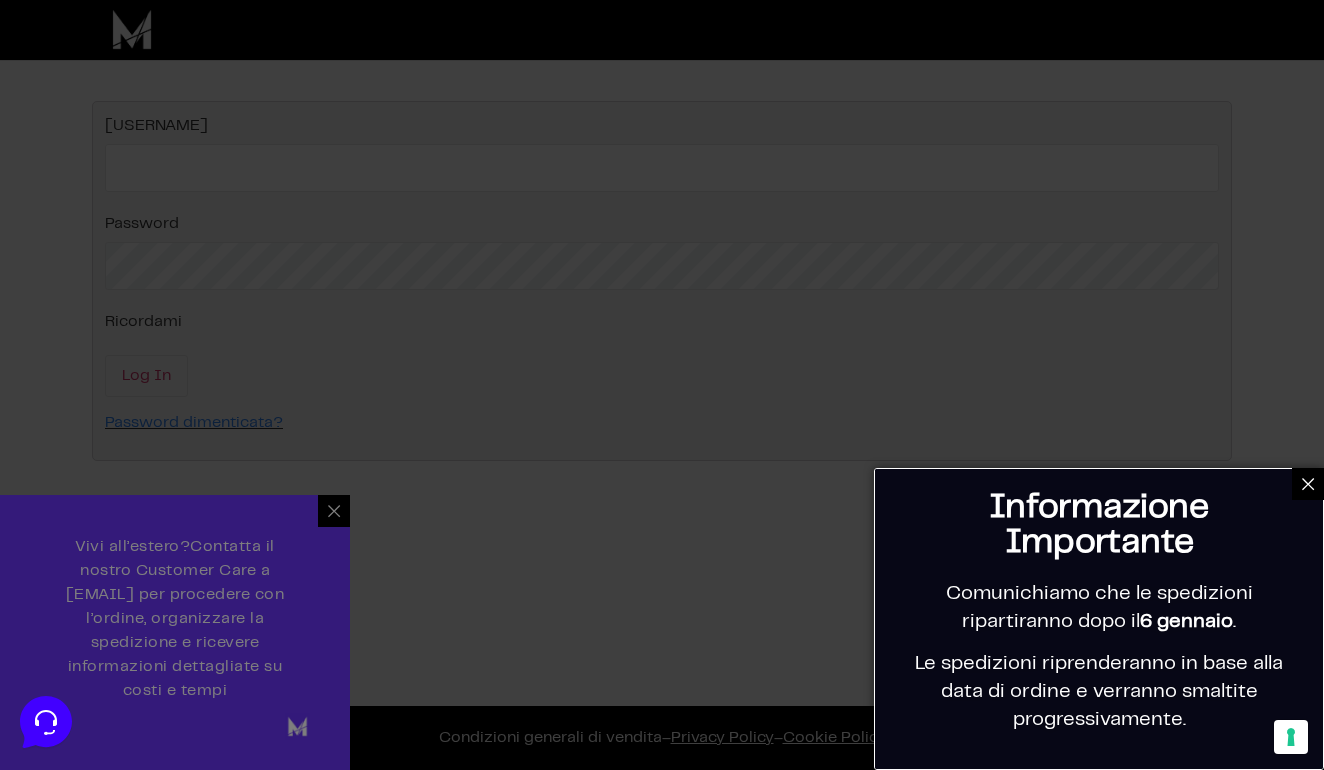 click 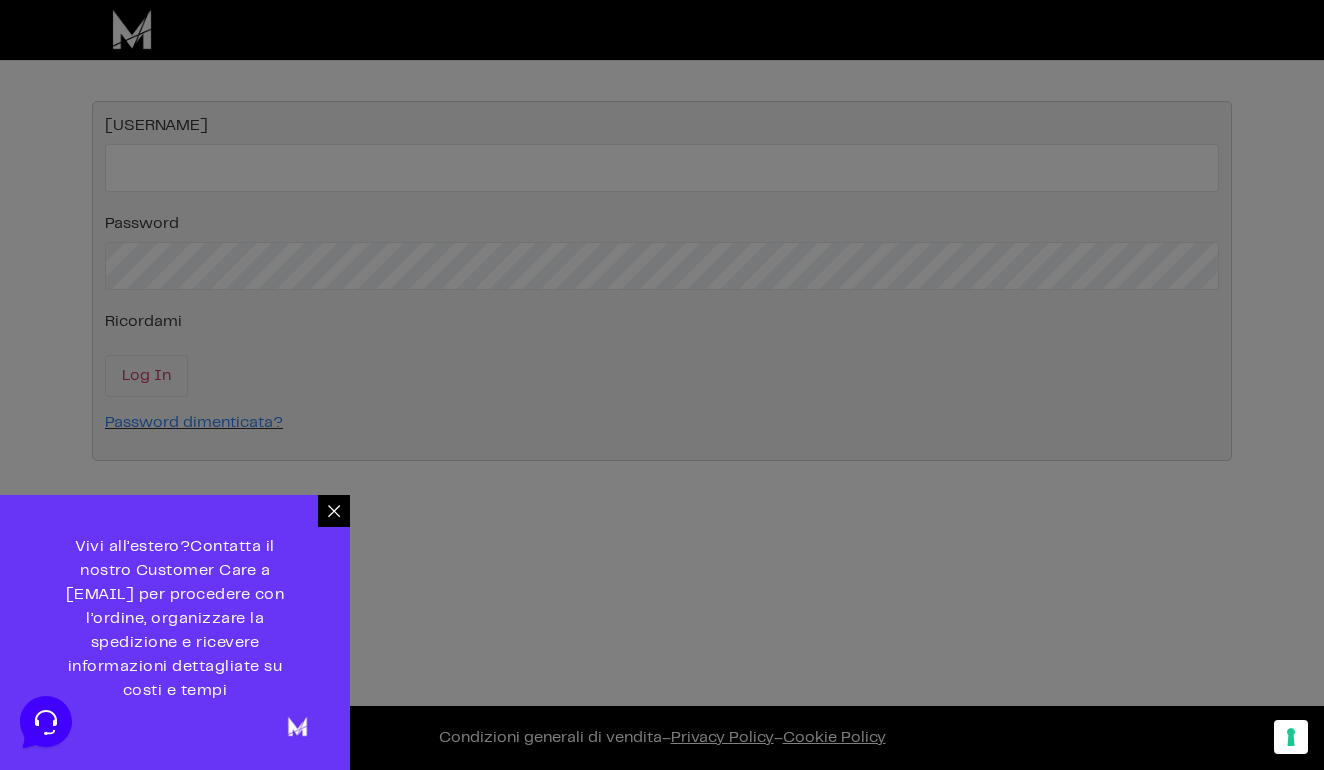 click 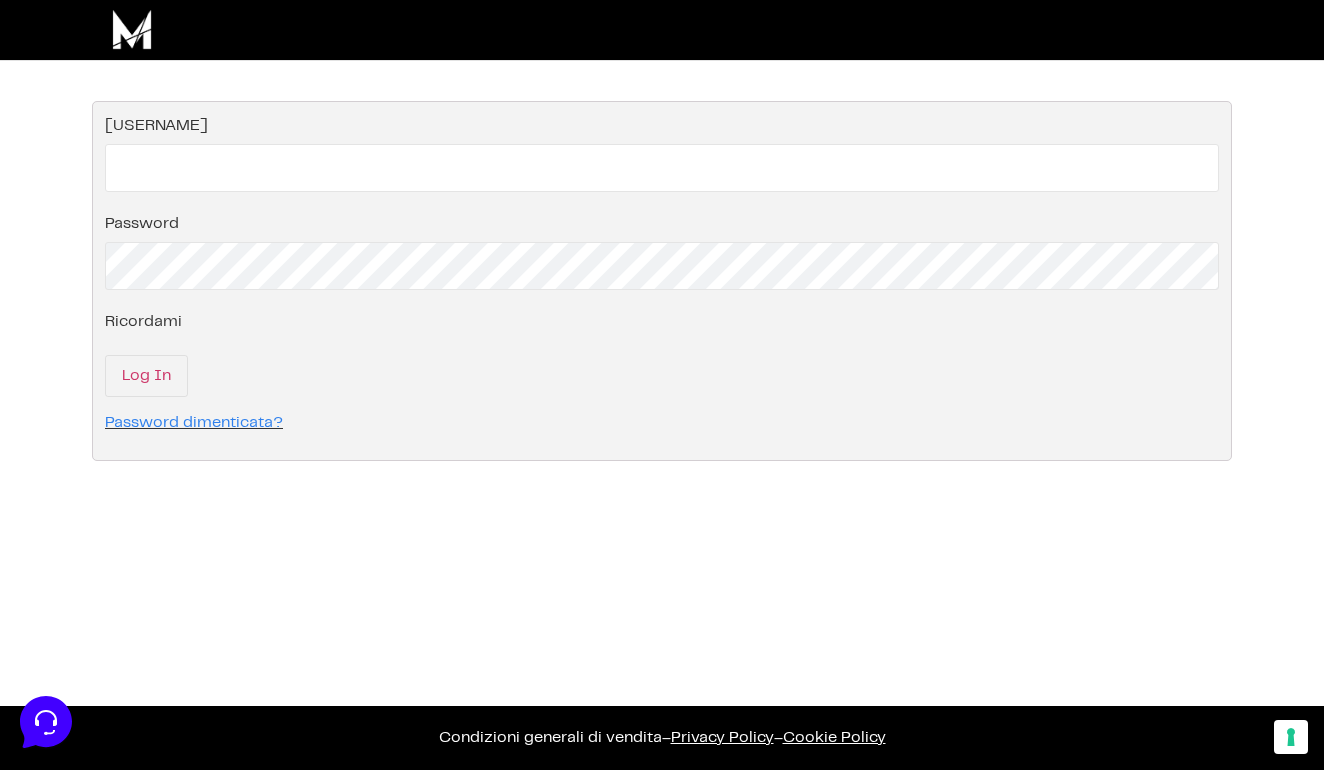 scroll, scrollTop: 0, scrollLeft: 0, axis: both 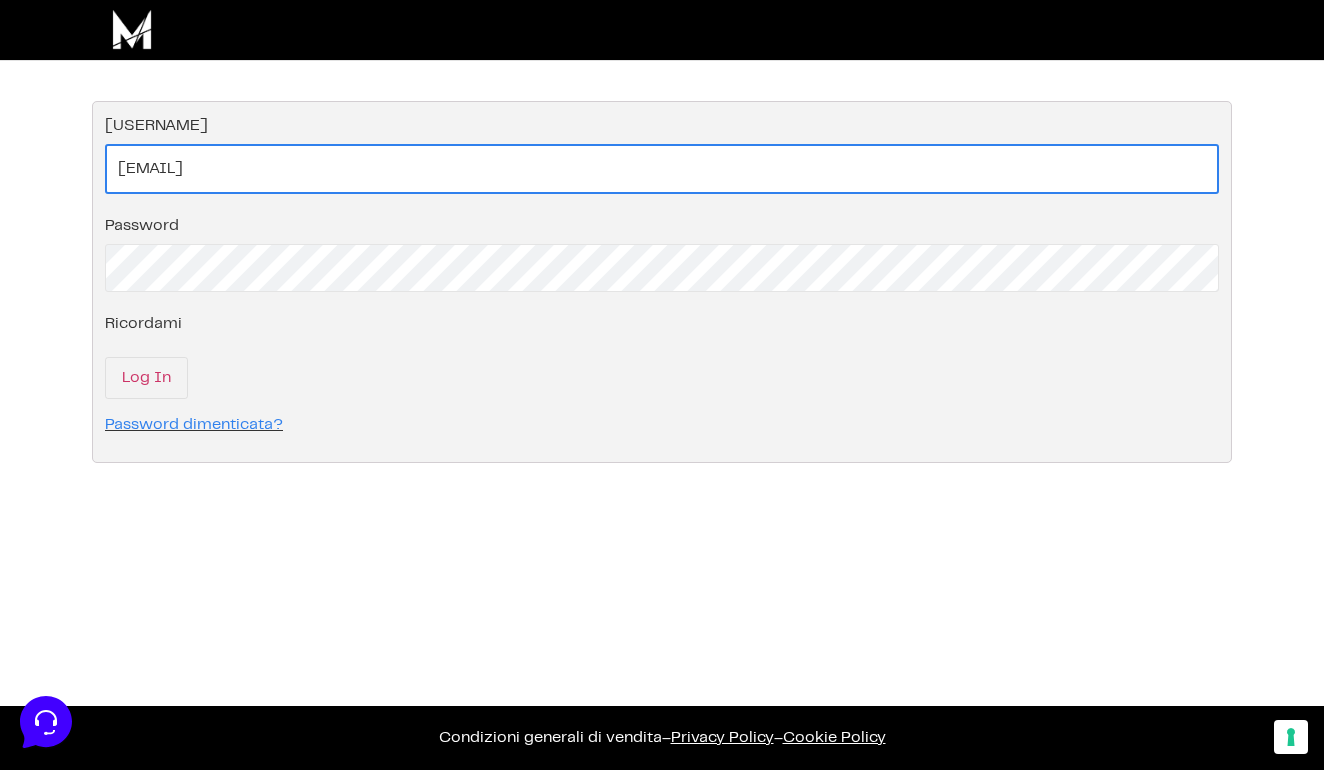 type on "ticidevoportareinsicilia@gmail.com" 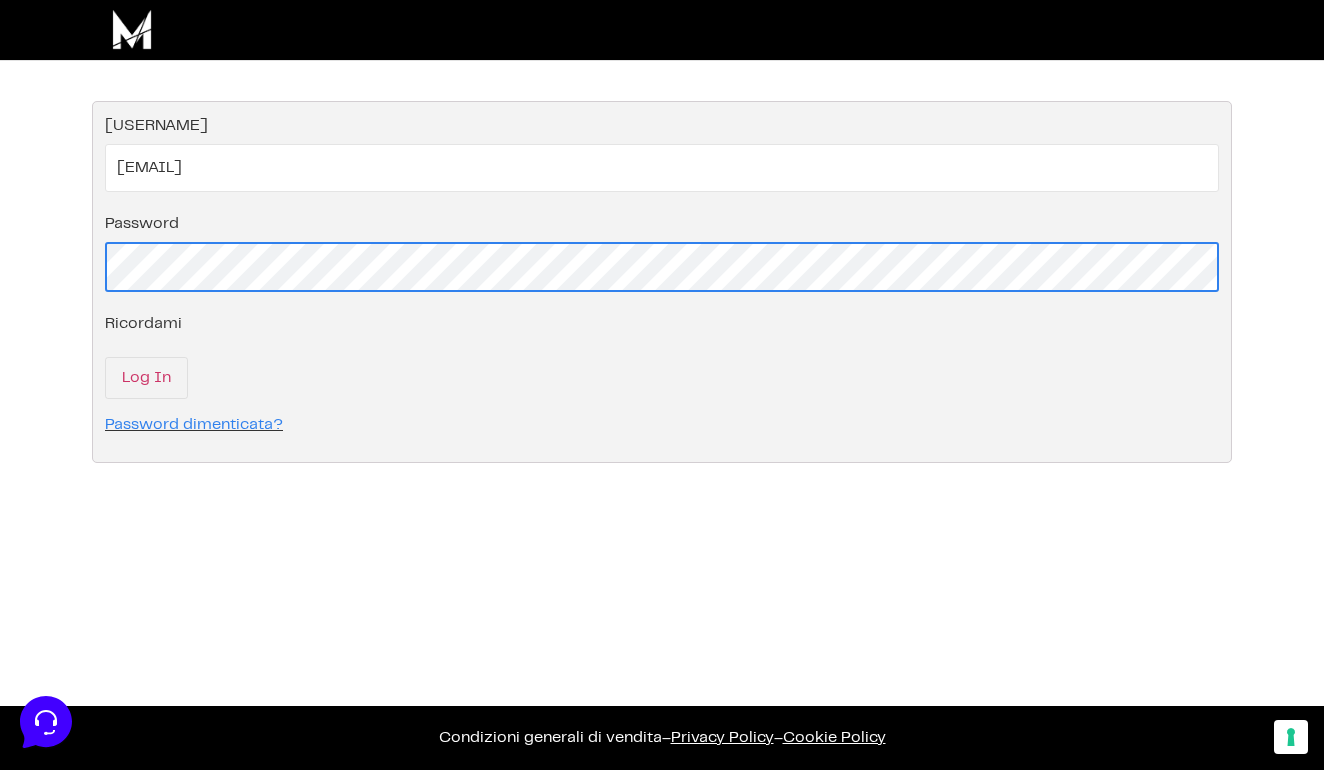 click on "Log In" at bounding box center (146, 378) 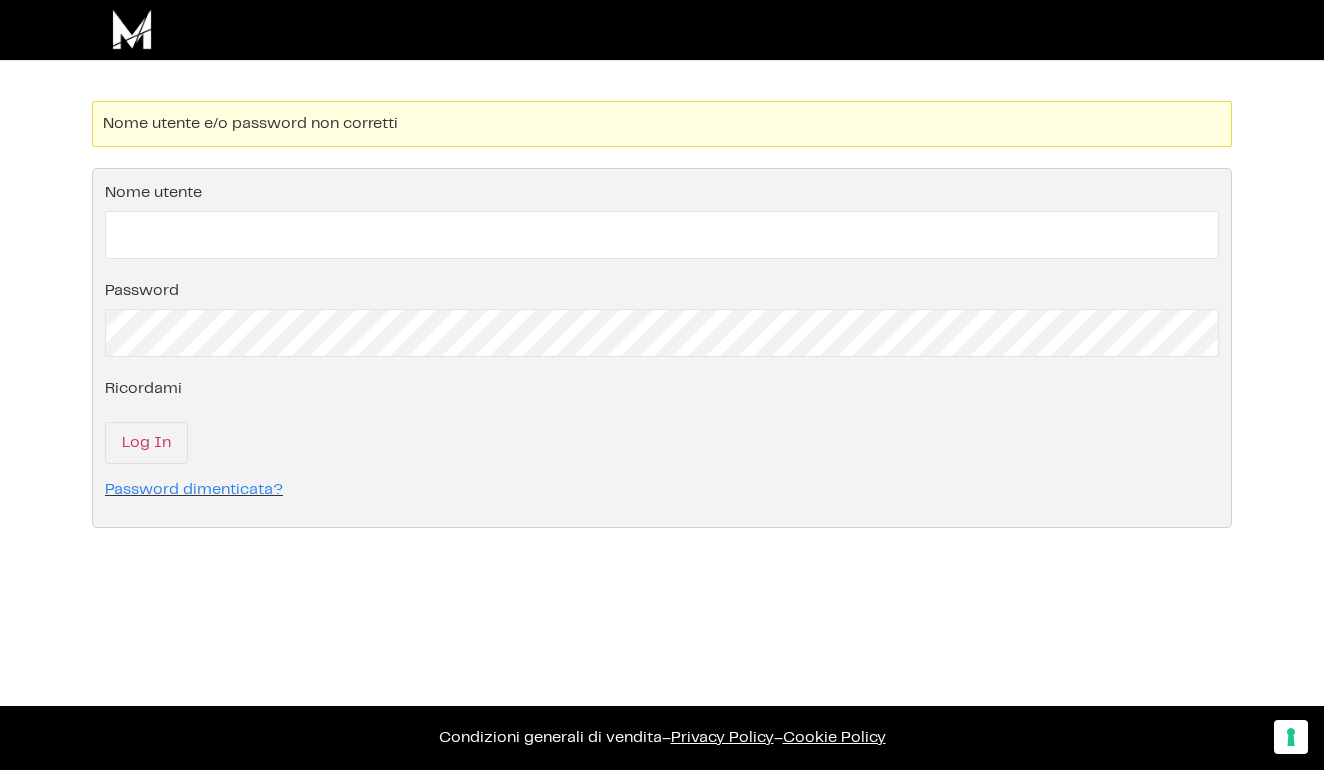 scroll, scrollTop: 0, scrollLeft: 0, axis: both 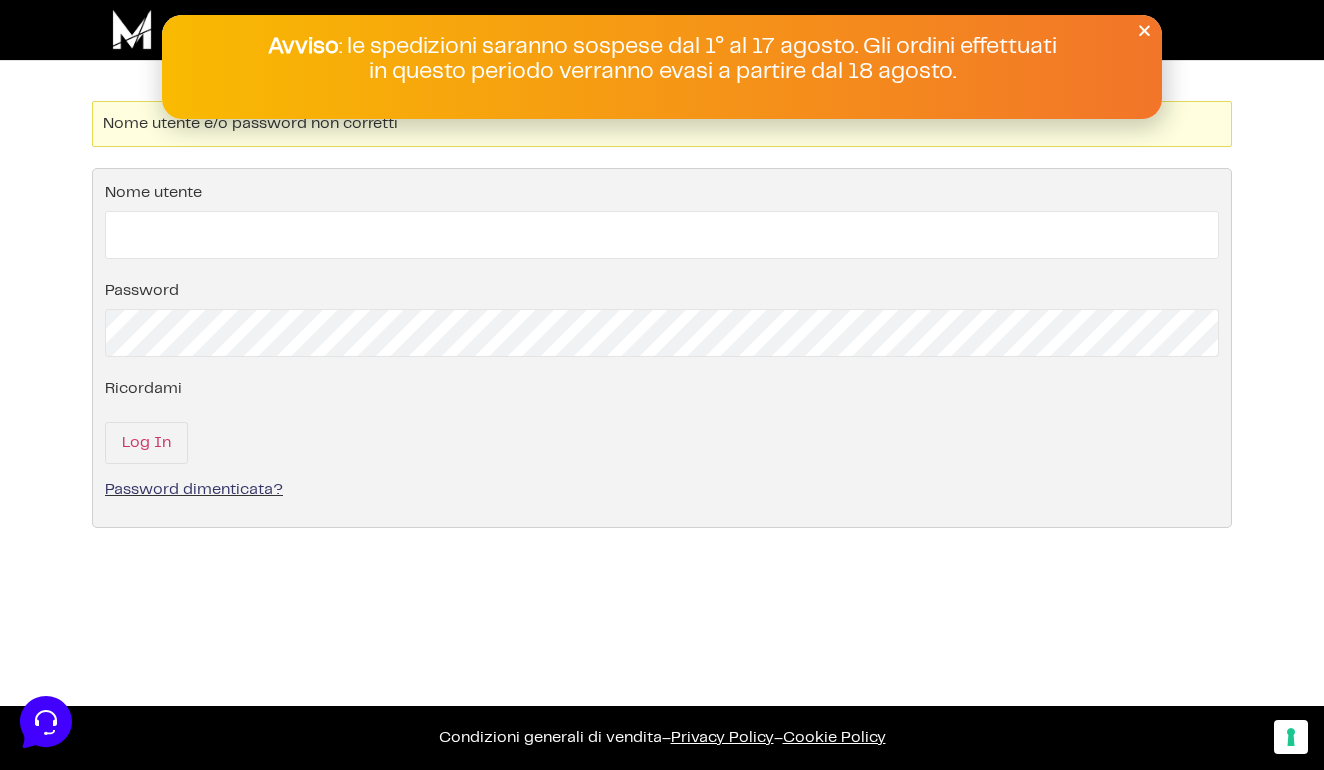 click at bounding box center [662, 385] 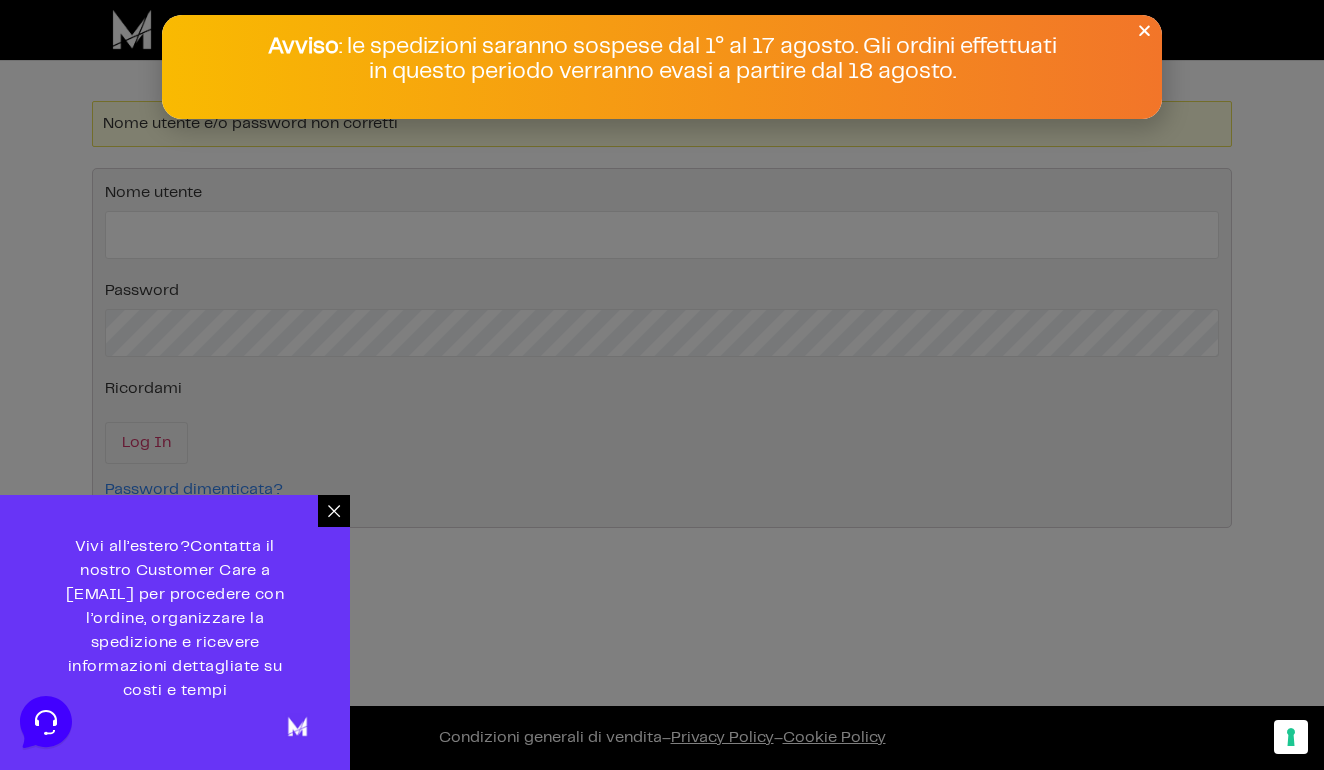 click 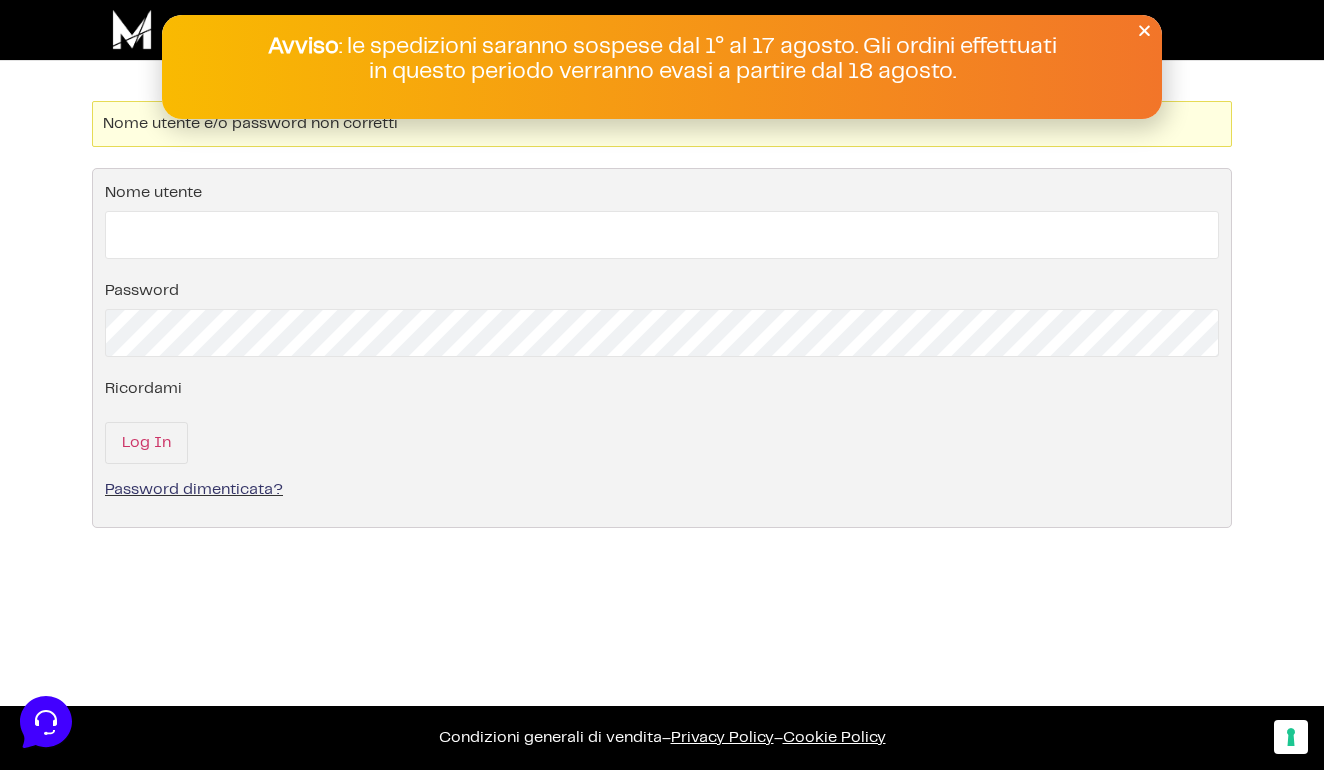 click on "Password dimenticata?" at bounding box center [194, 489] 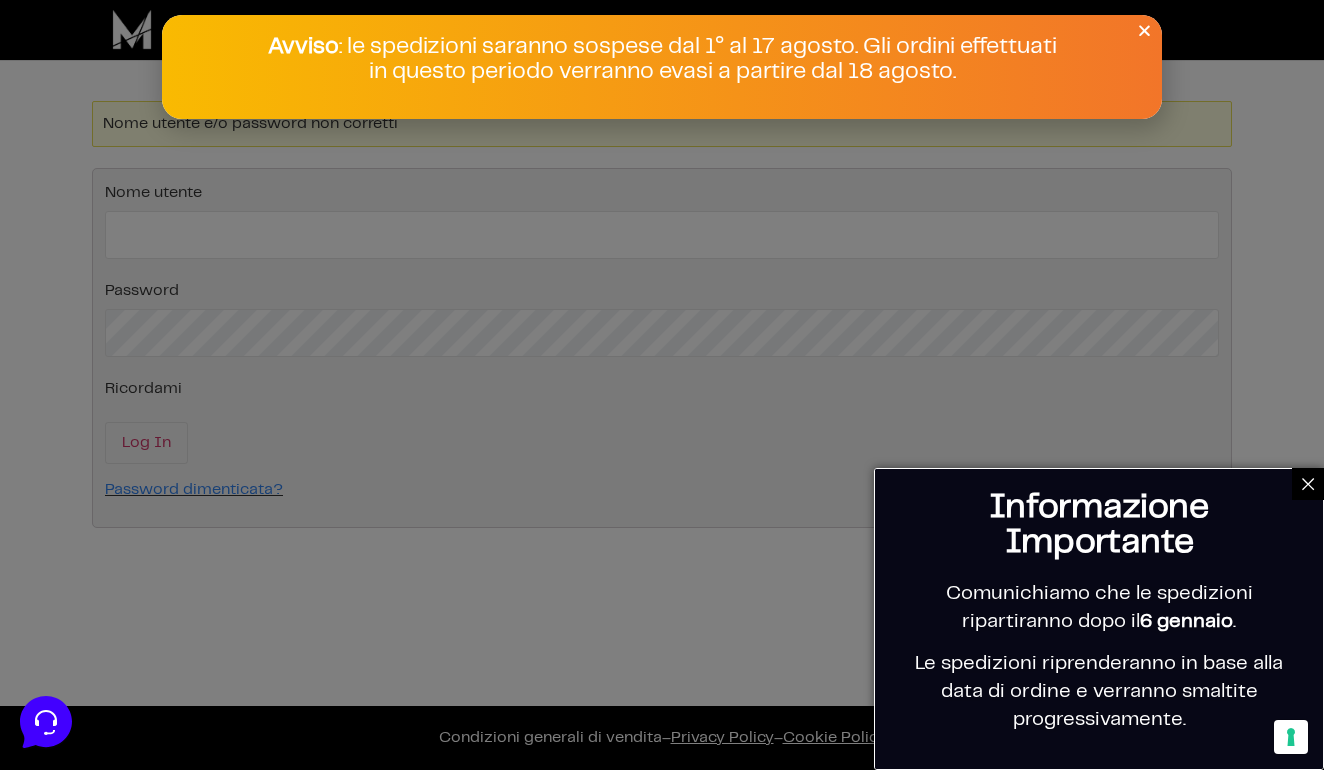 click 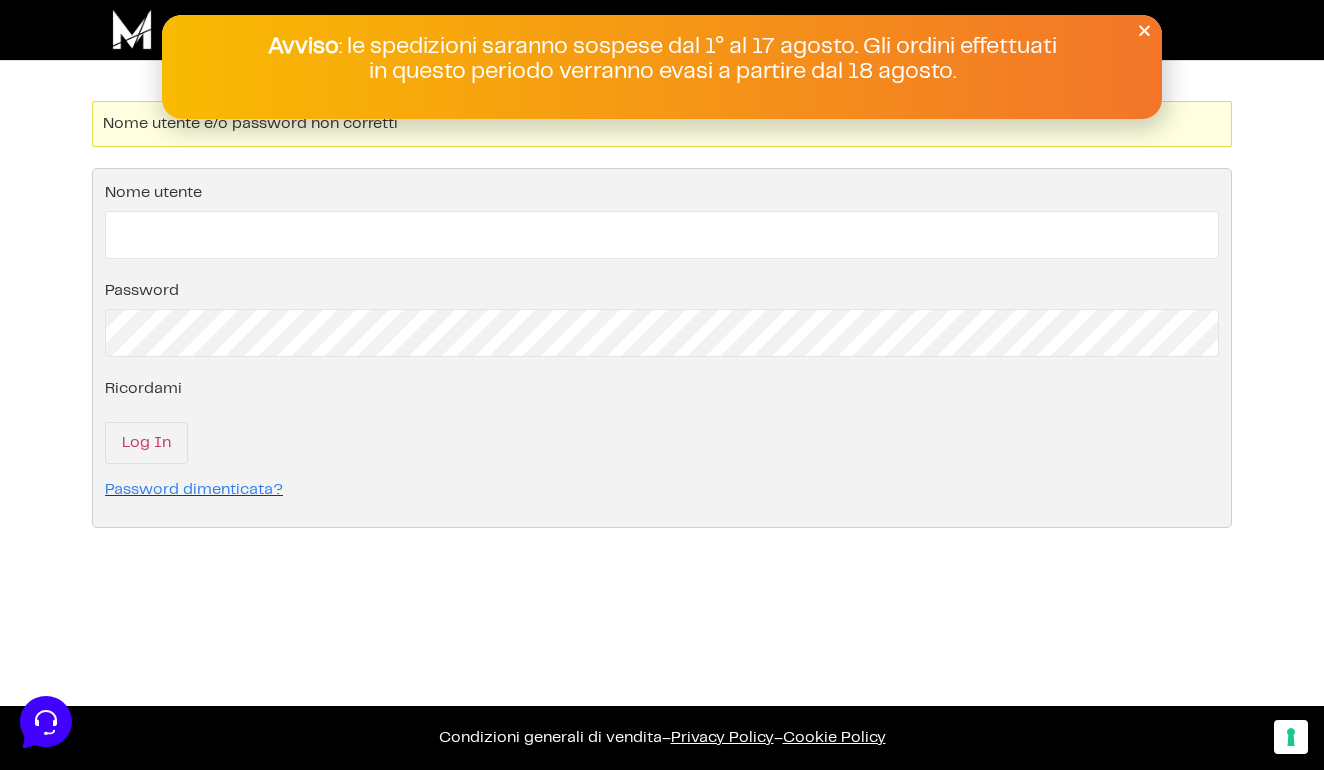 click at bounding box center [1144, 30] 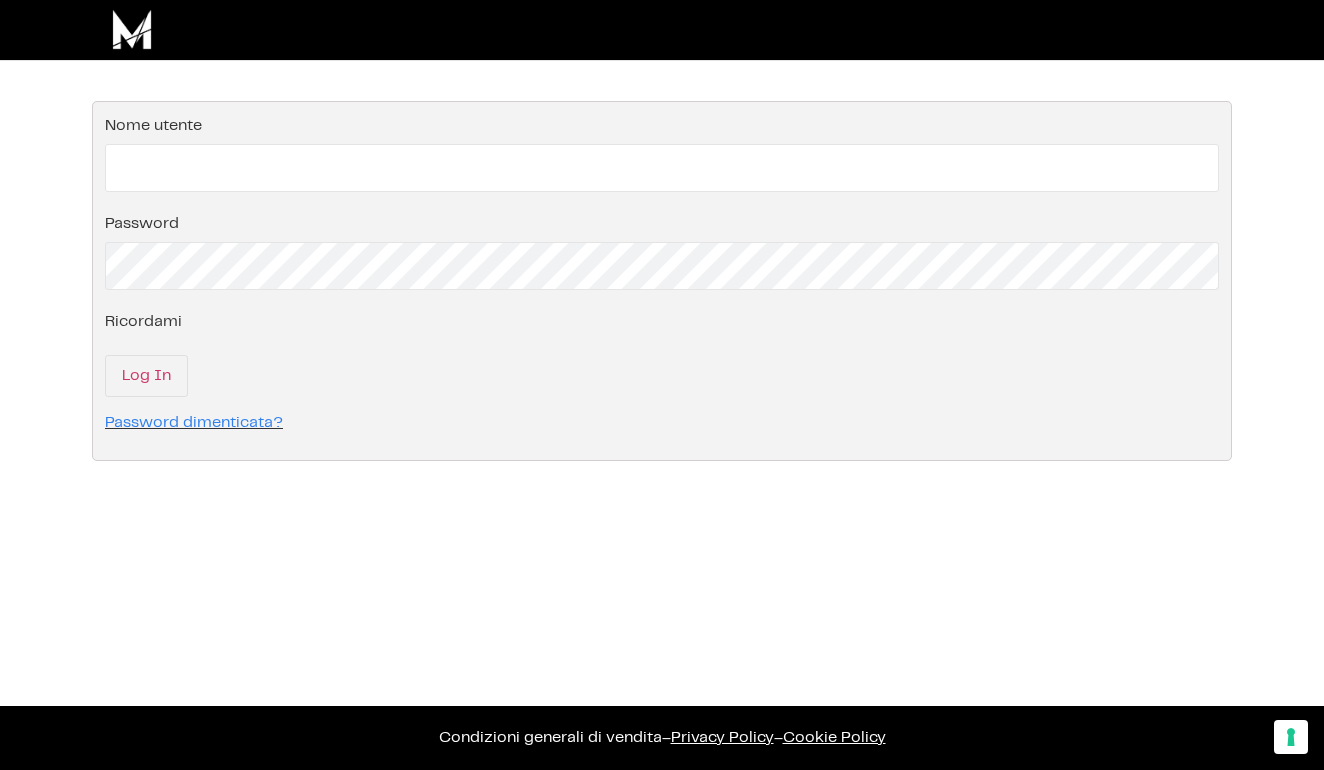 scroll, scrollTop: 0, scrollLeft: 0, axis: both 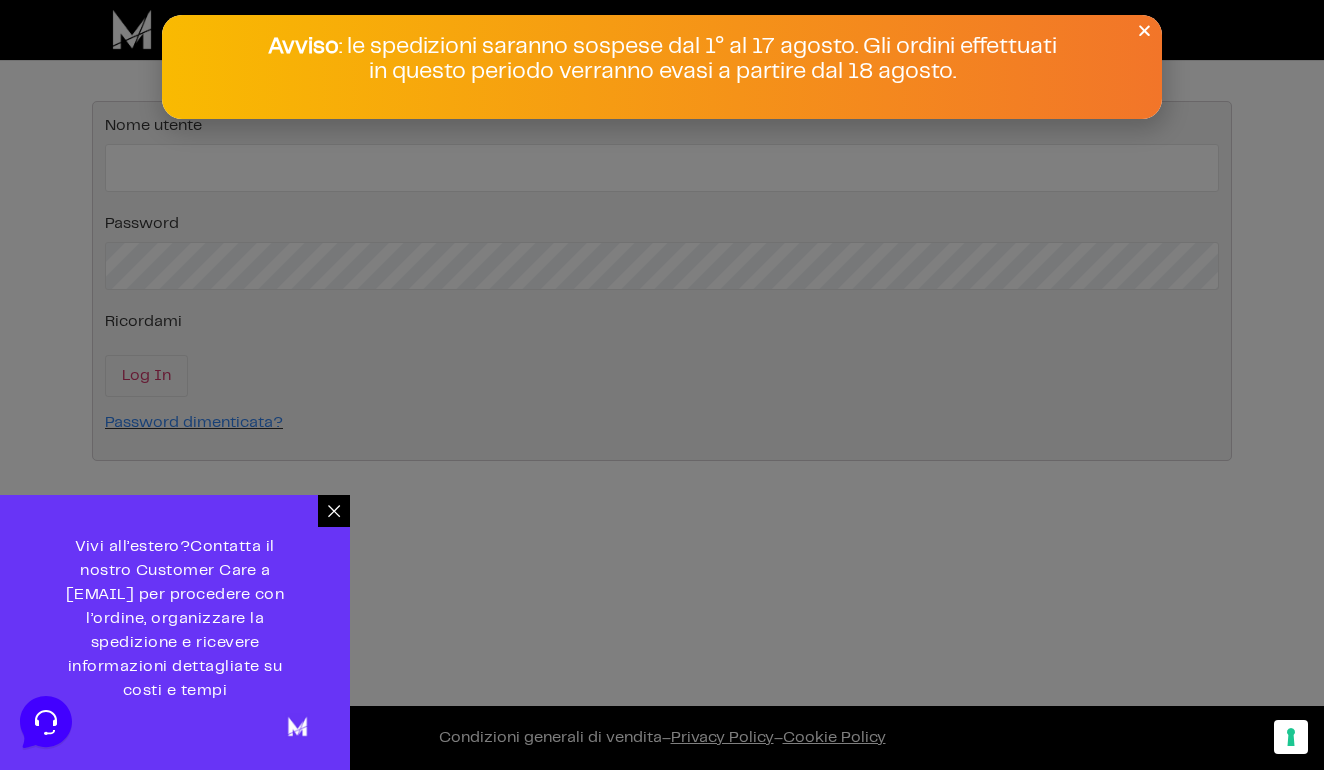 click at bounding box center [334, 511] 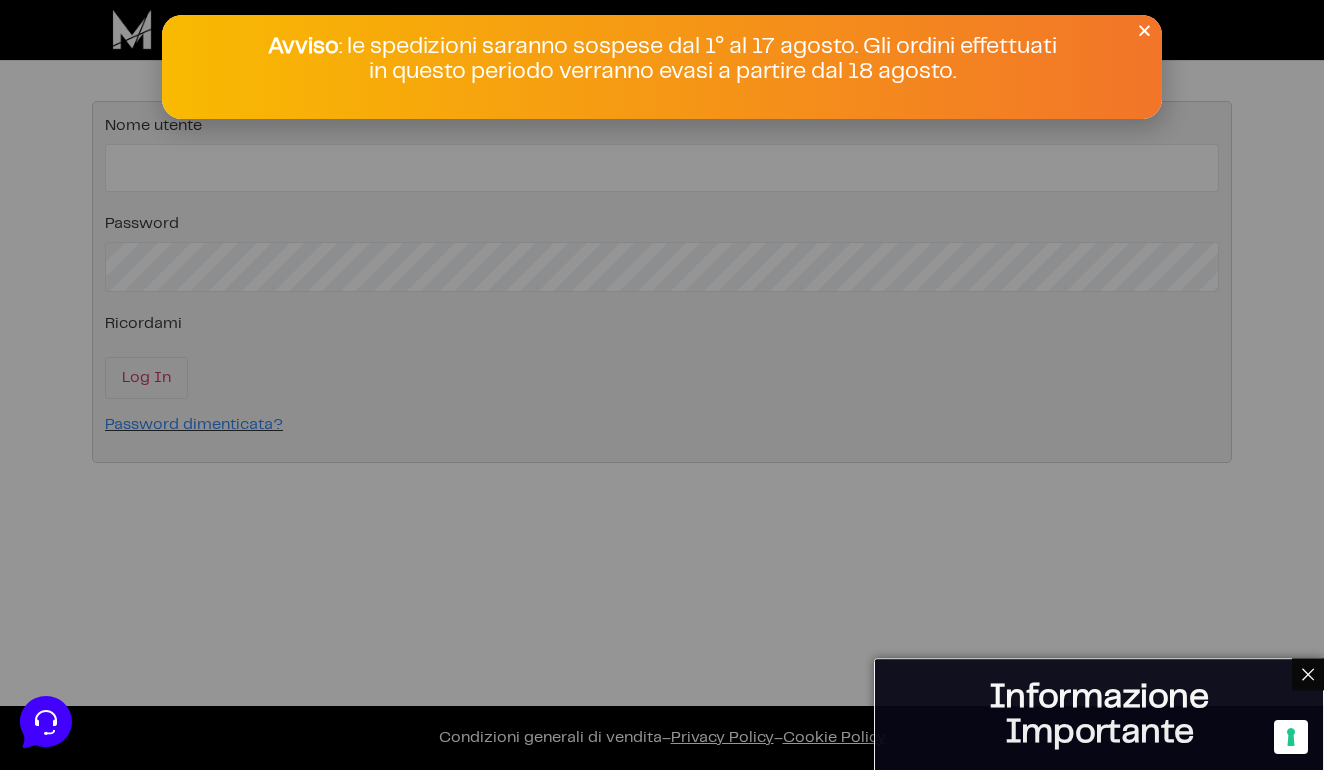 click at bounding box center (662, 385) 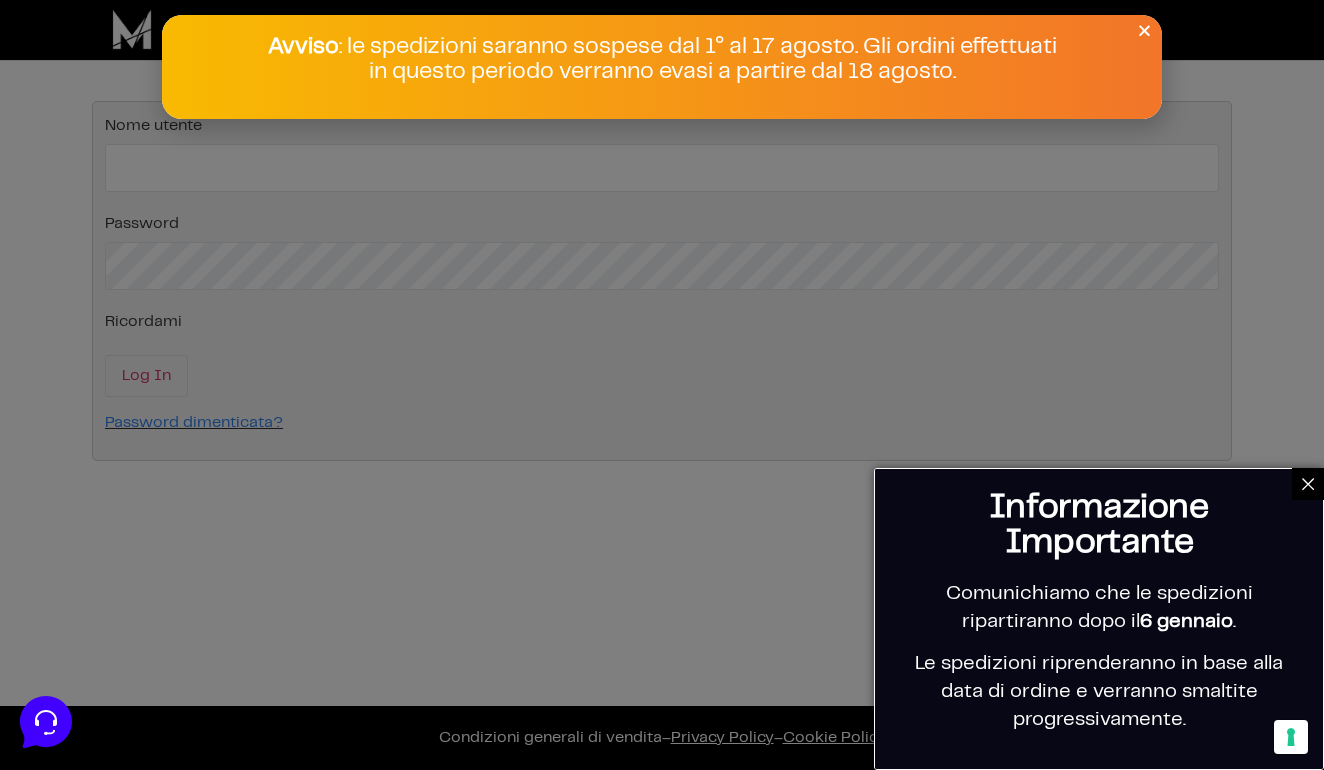 click 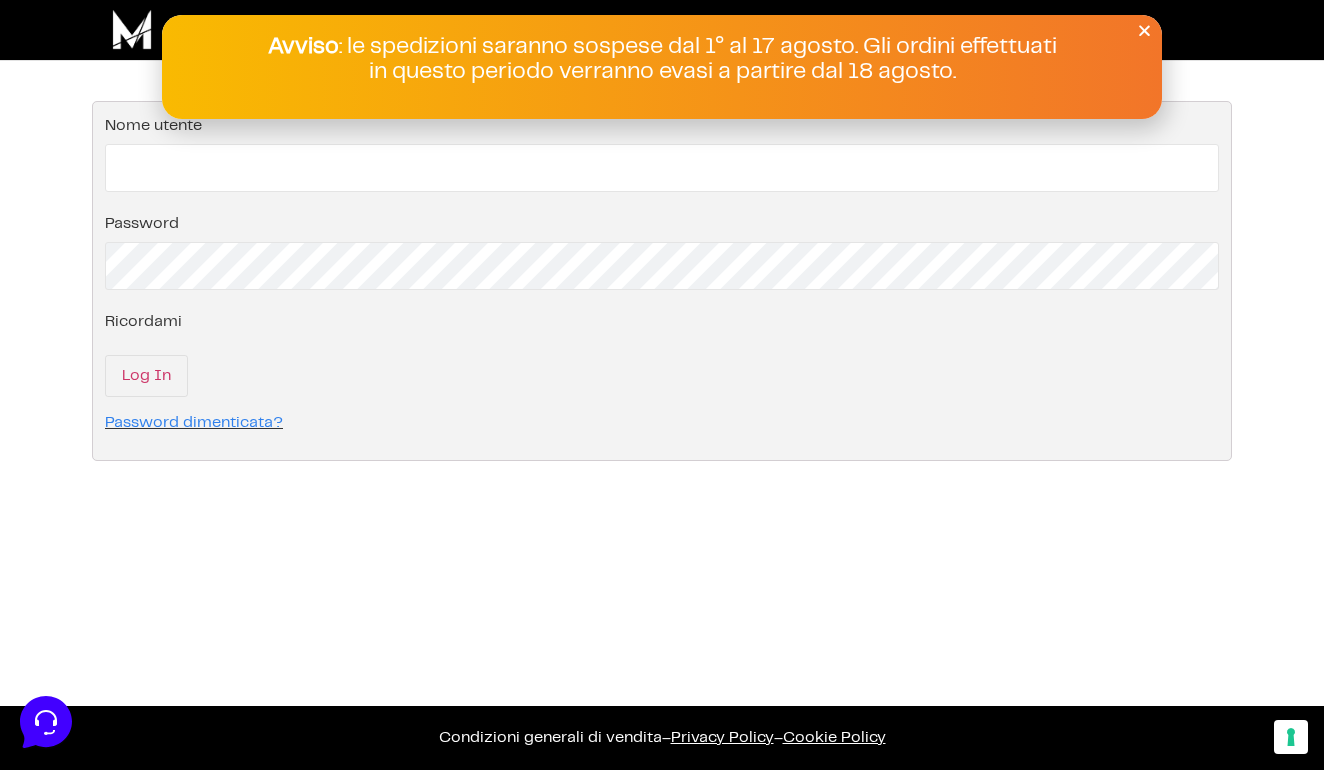 click at bounding box center (1144, 30) 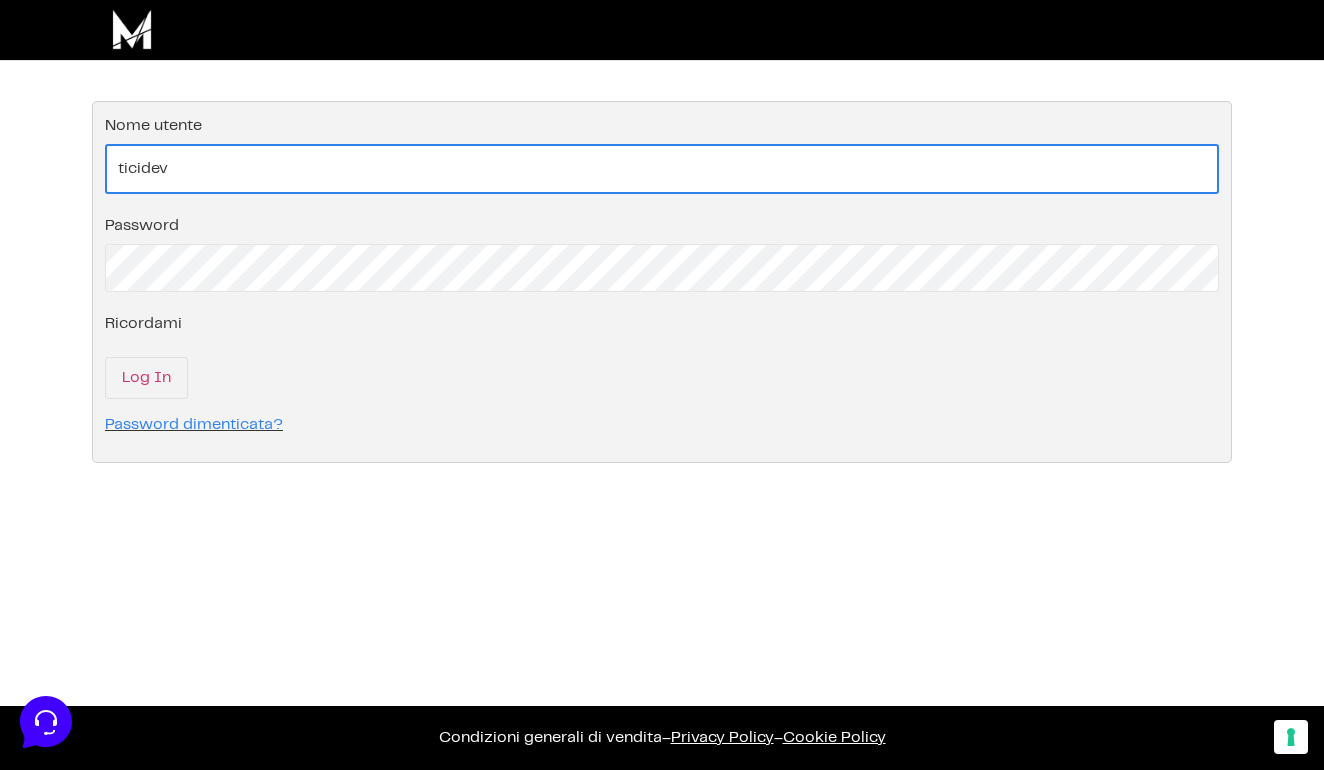 scroll, scrollTop: 0, scrollLeft: 0, axis: both 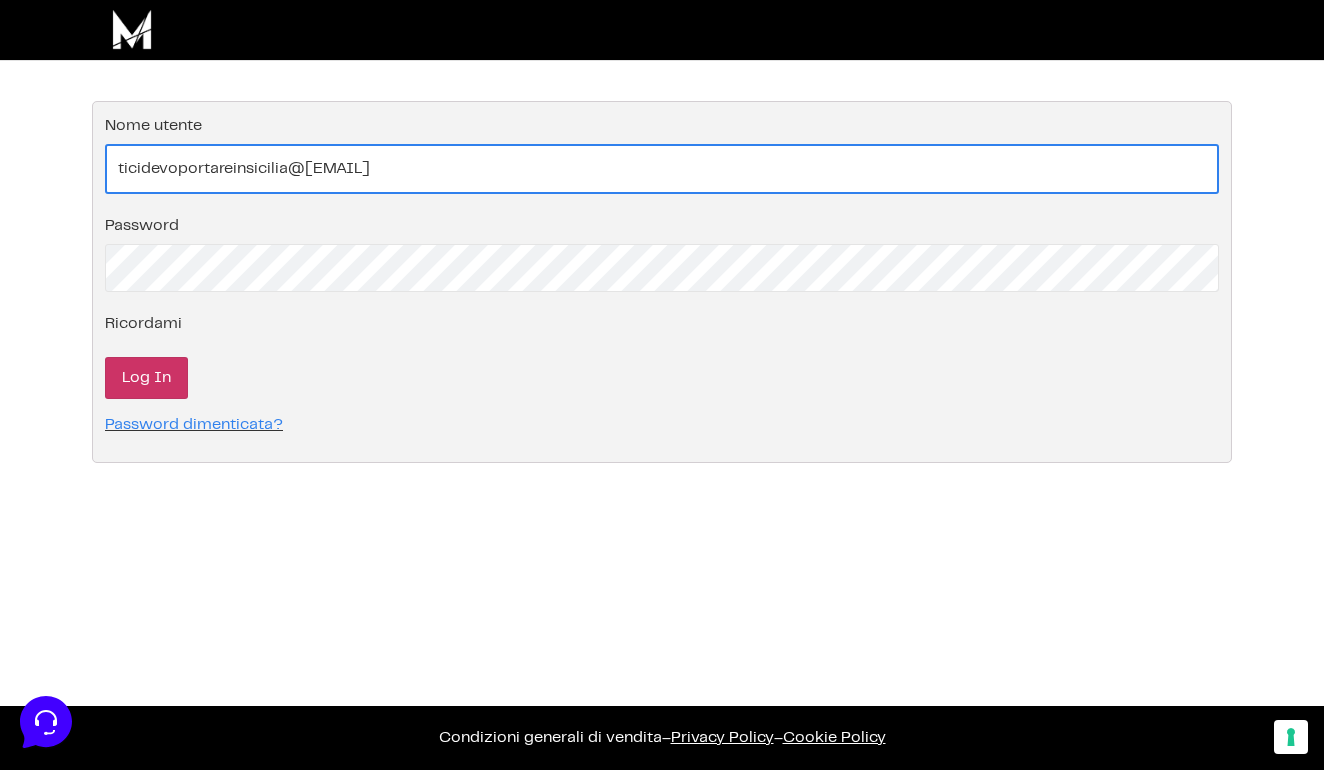 type on "ticidevoportareinsicilia@gmail.com" 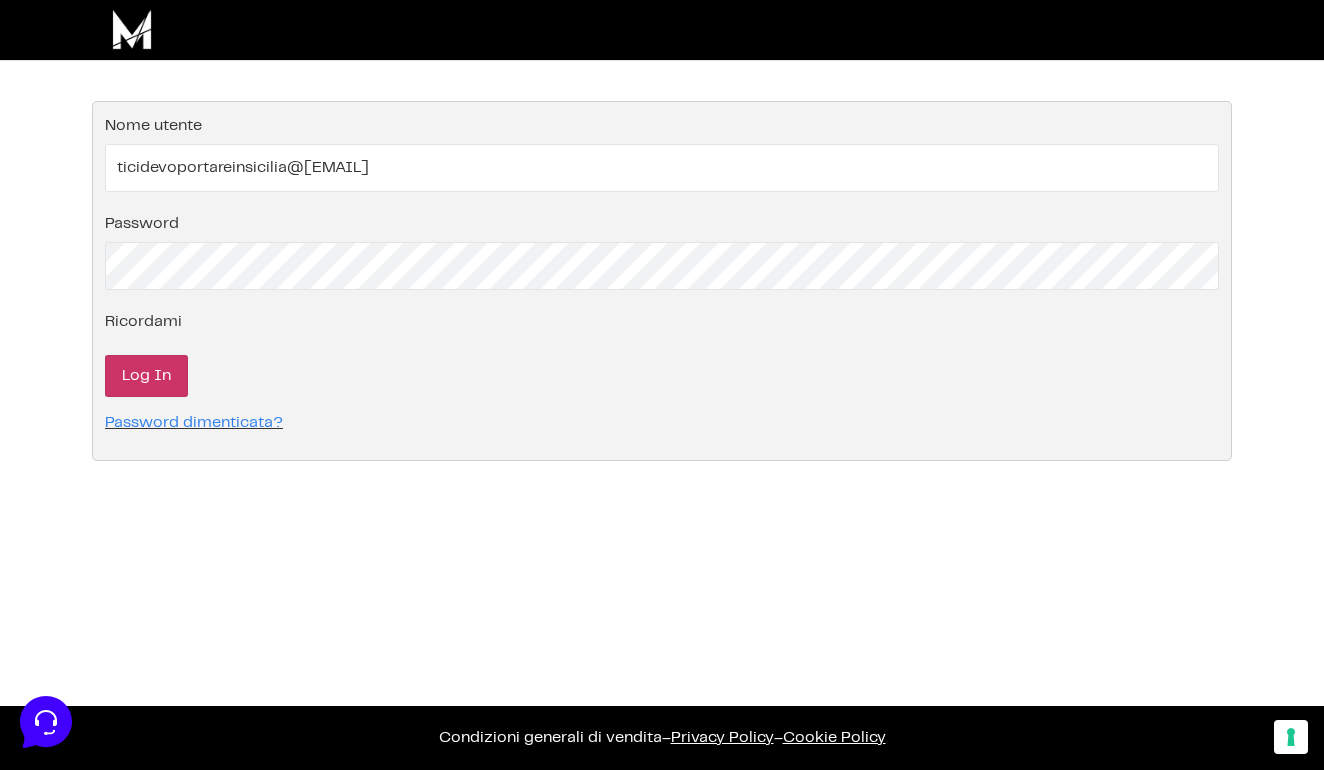 click on "Log In" at bounding box center [146, 376] 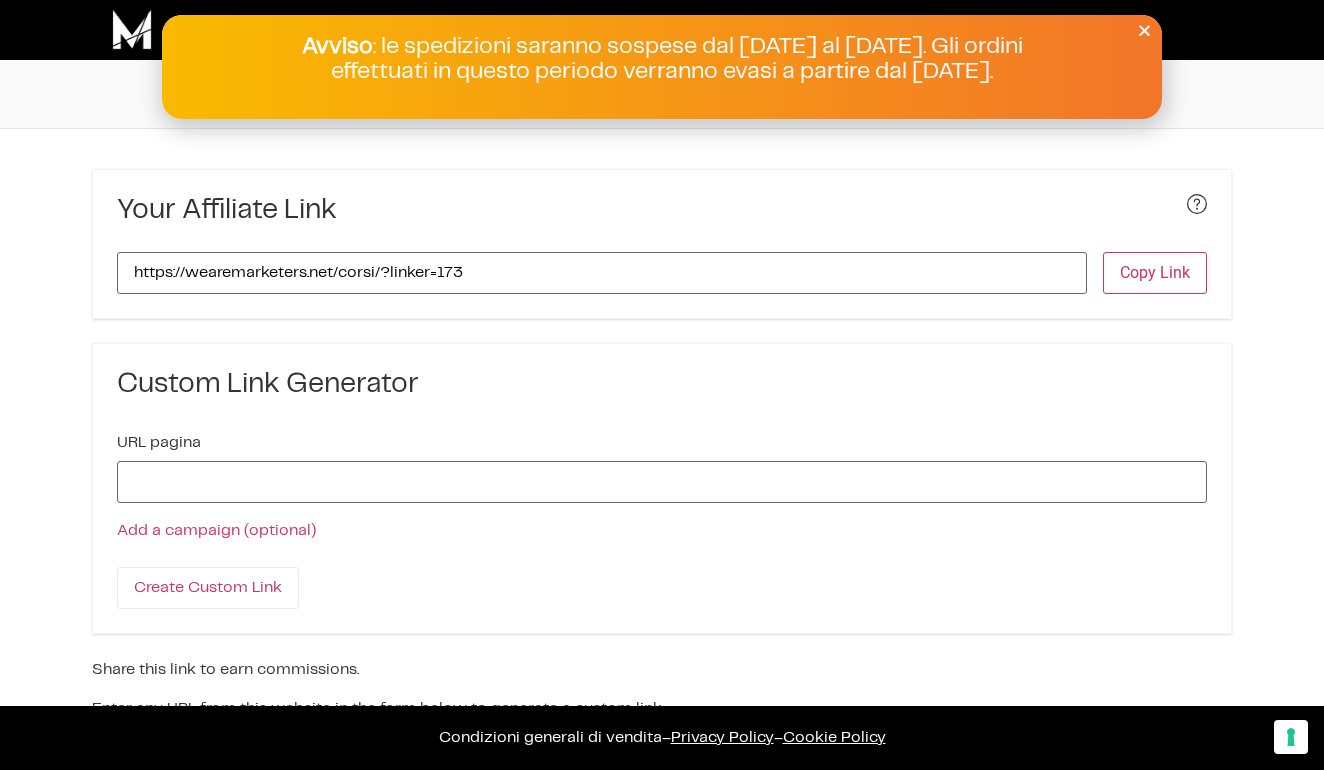 scroll, scrollTop: 0, scrollLeft: 0, axis: both 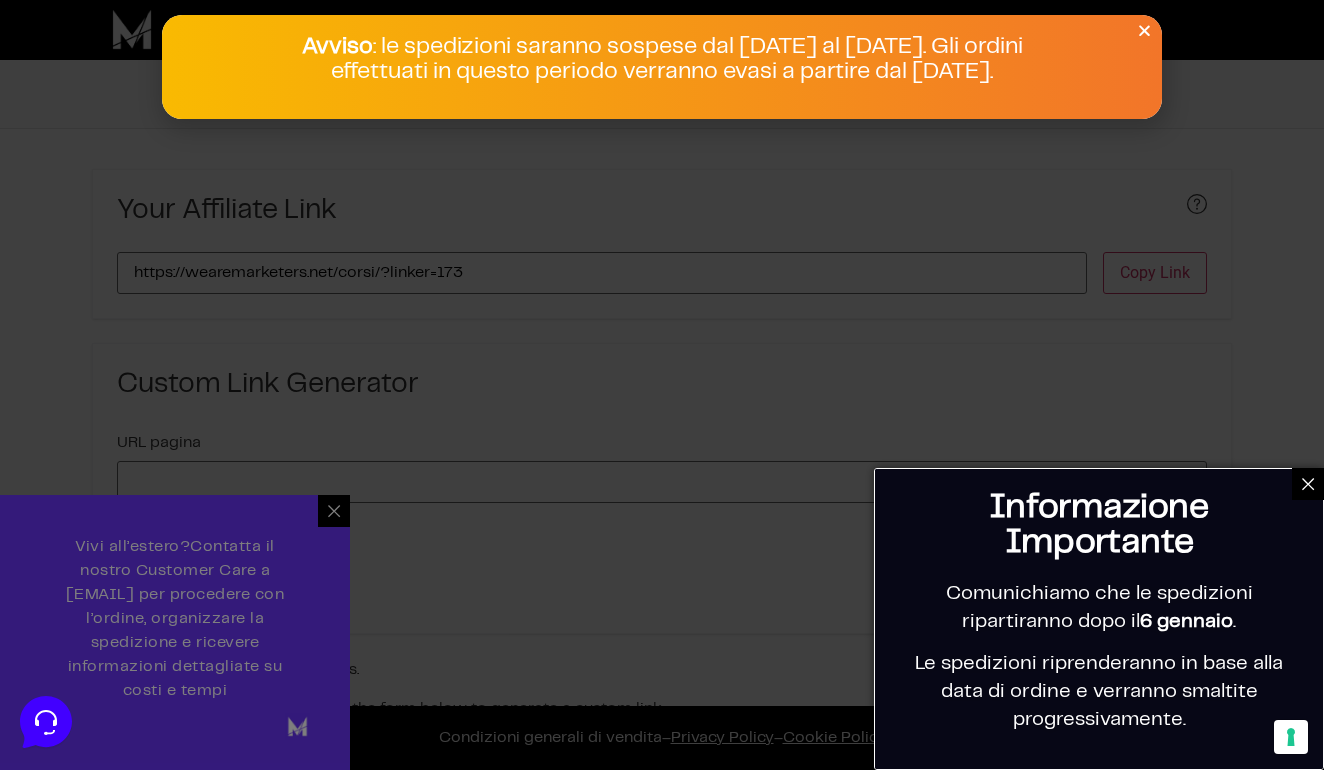click at bounding box center [1144, 30] 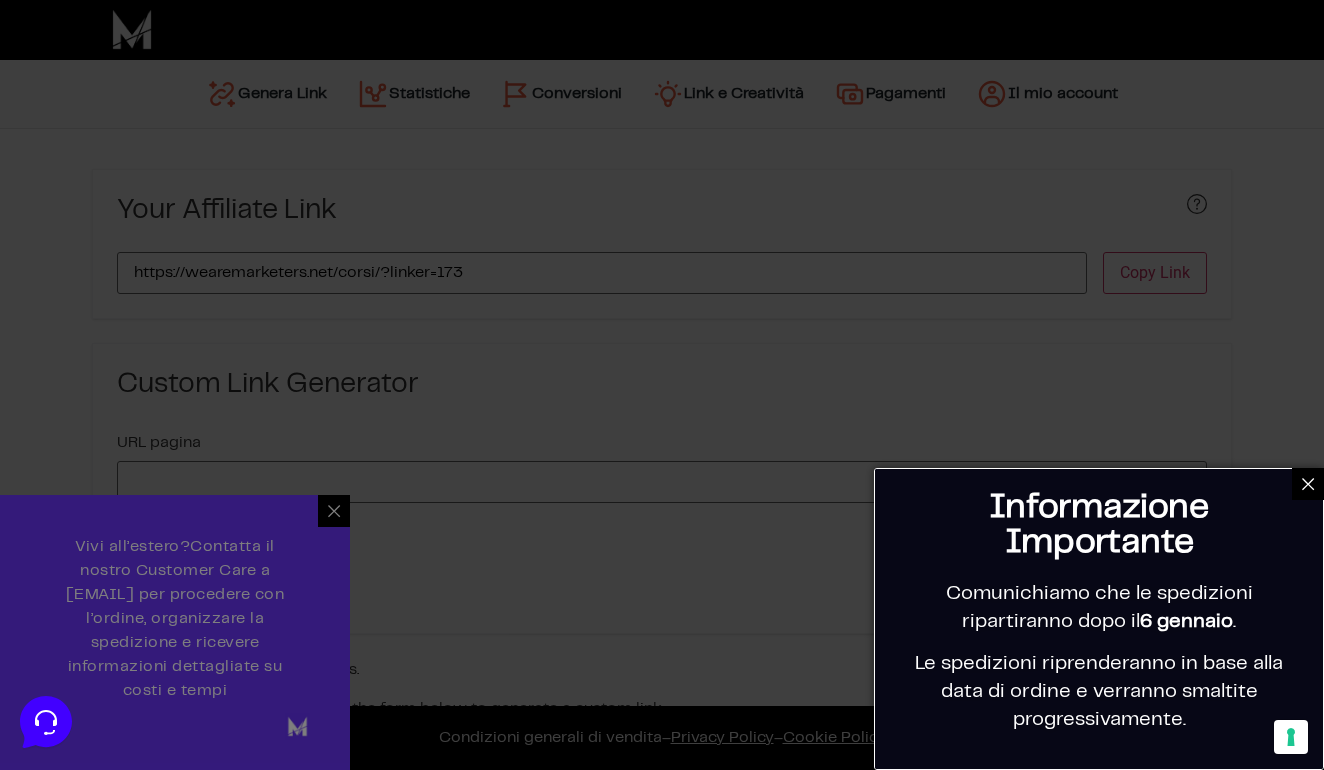 click 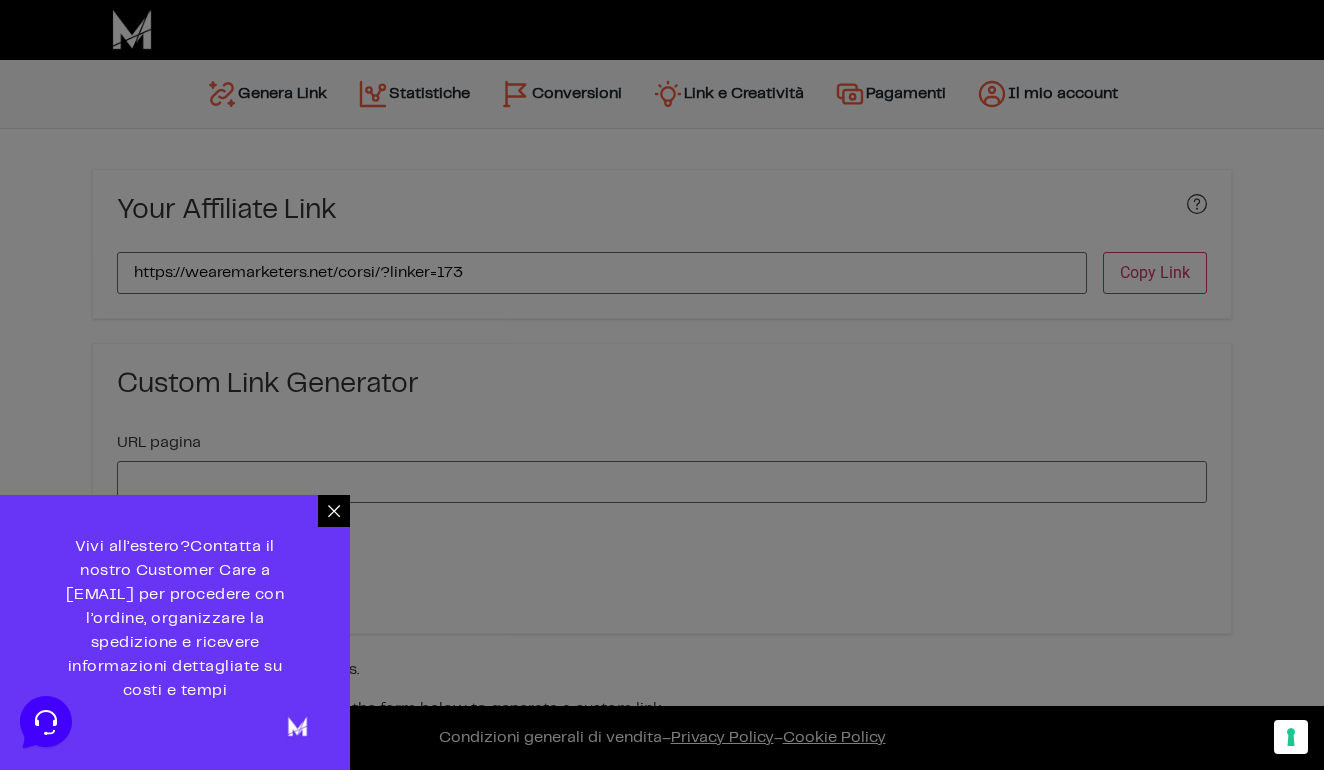 click 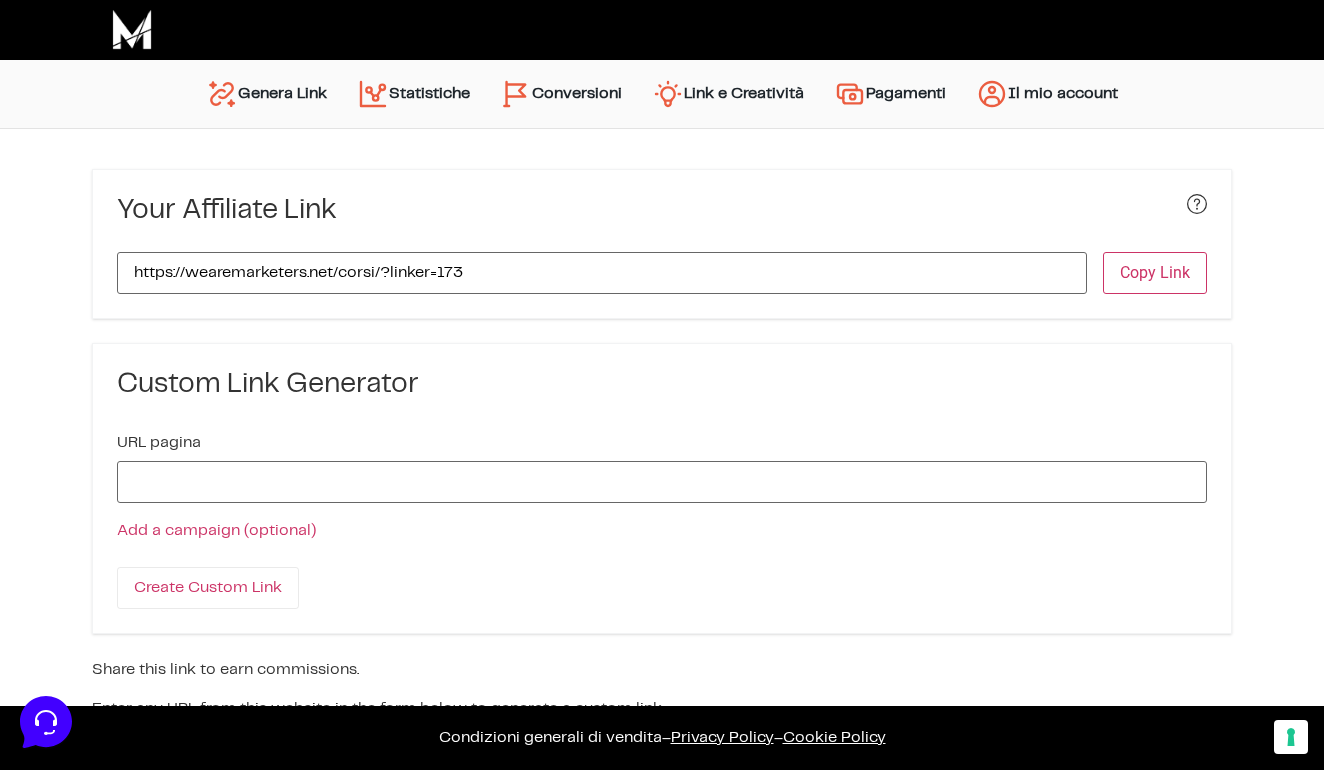 scroll, scrollTop: 0, scrollLeft: 0, axis: both 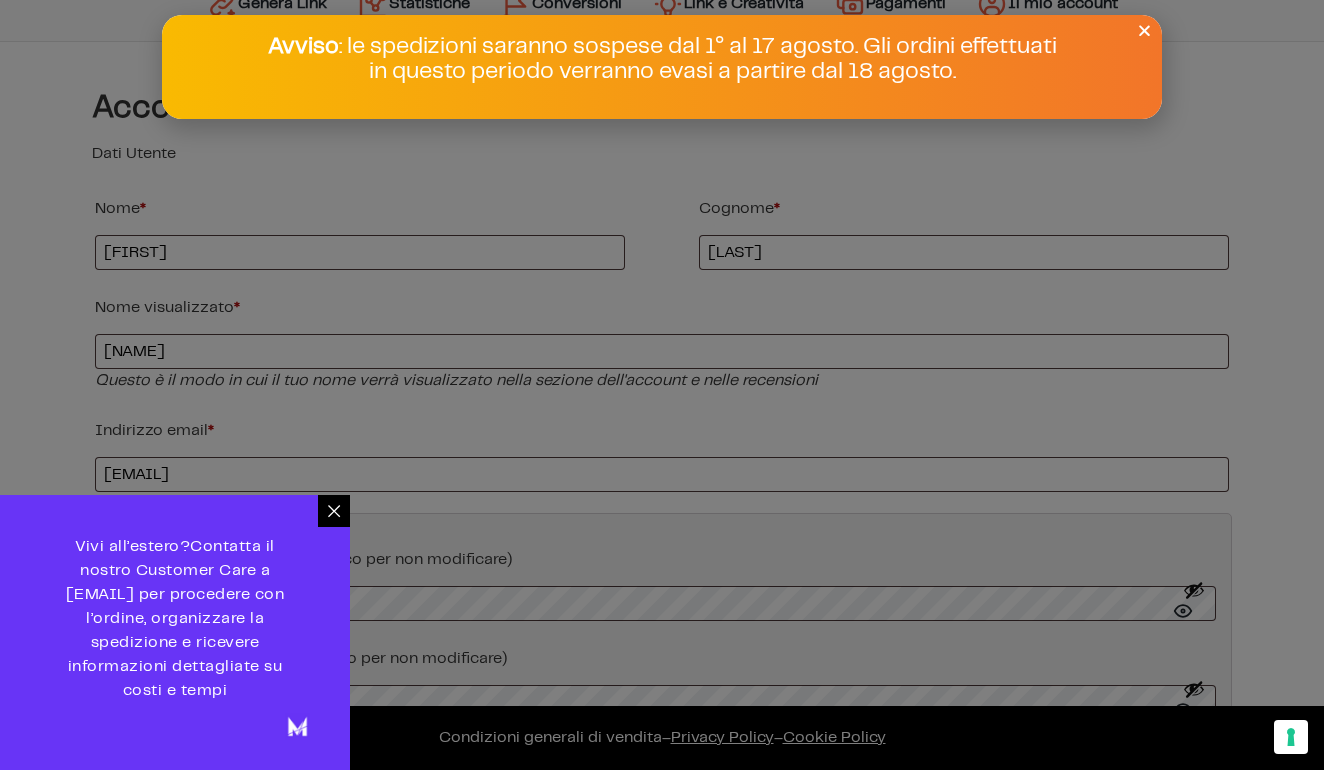 click at bounding box center [1144, 30] 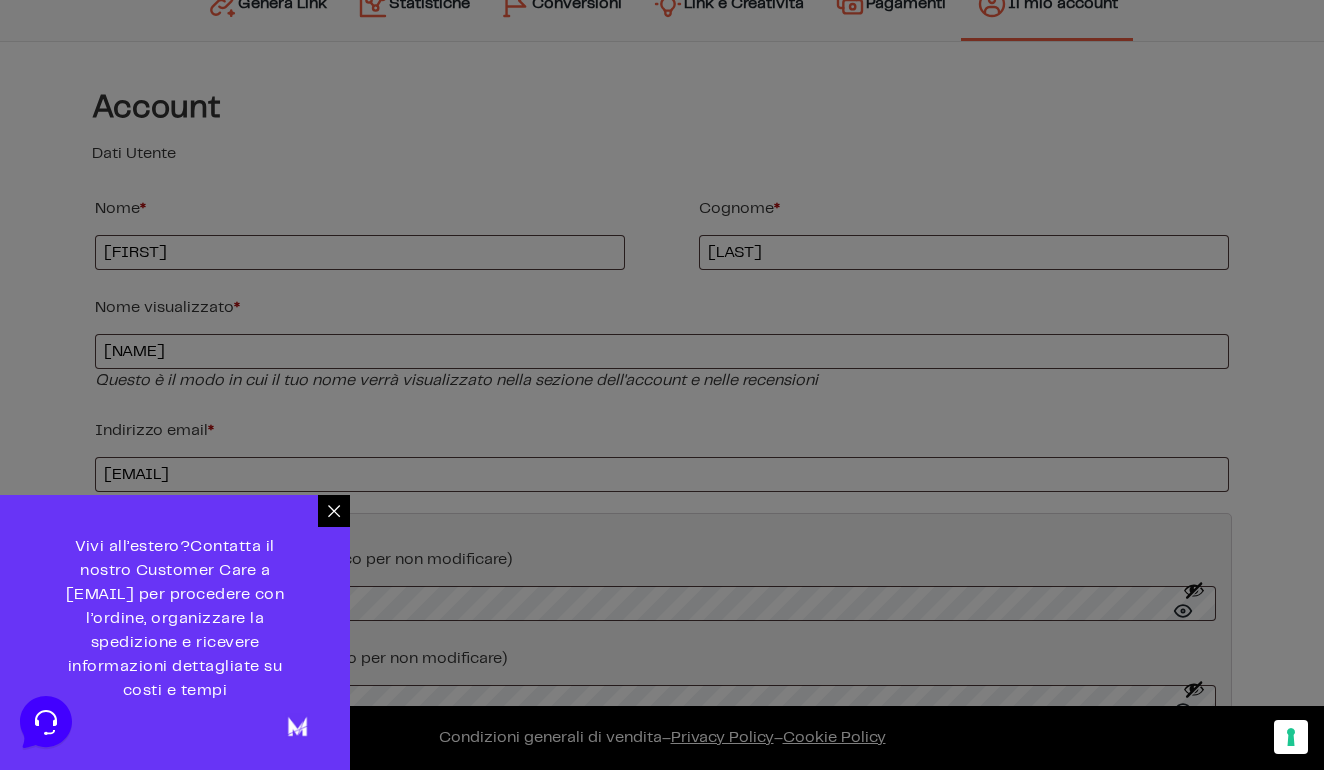 scroll, scrollTop: 0, scrollLeft: 0, axis: both 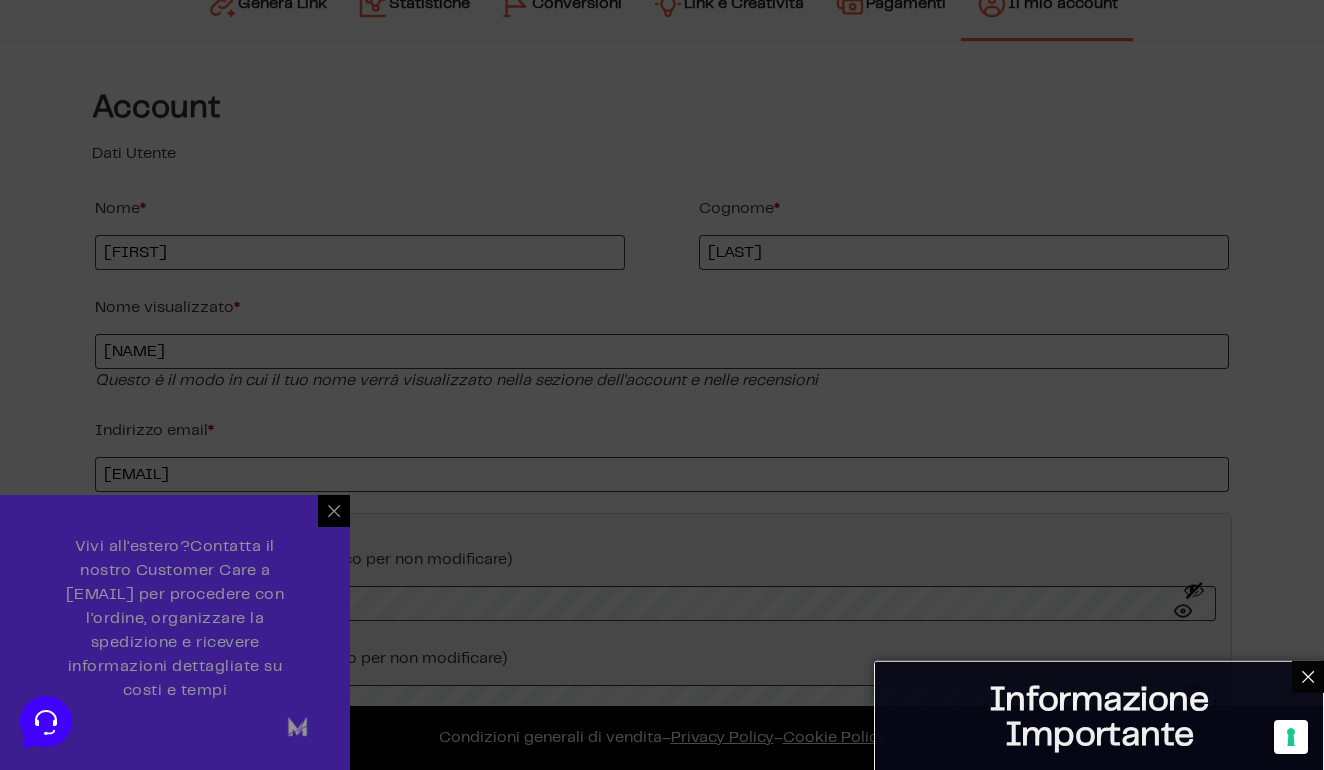 click at bounding box center [662, 385] 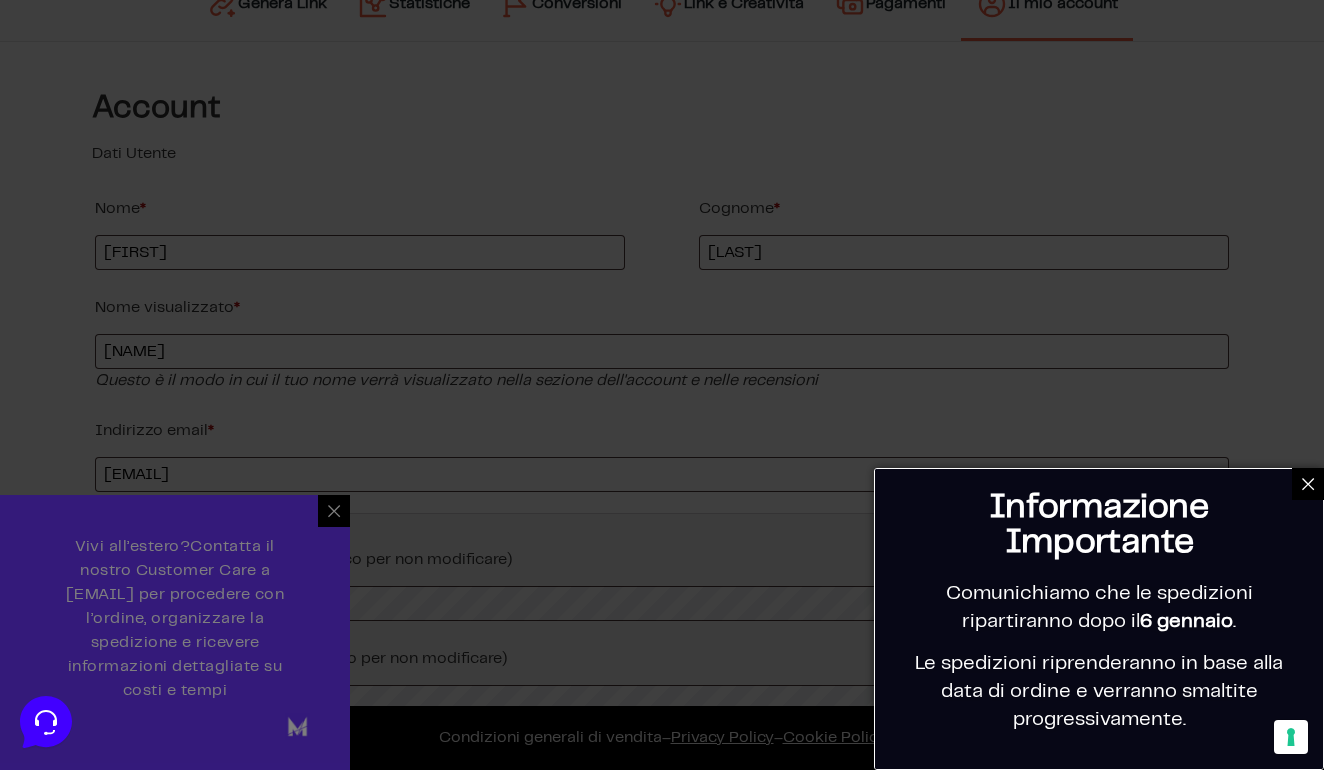 click 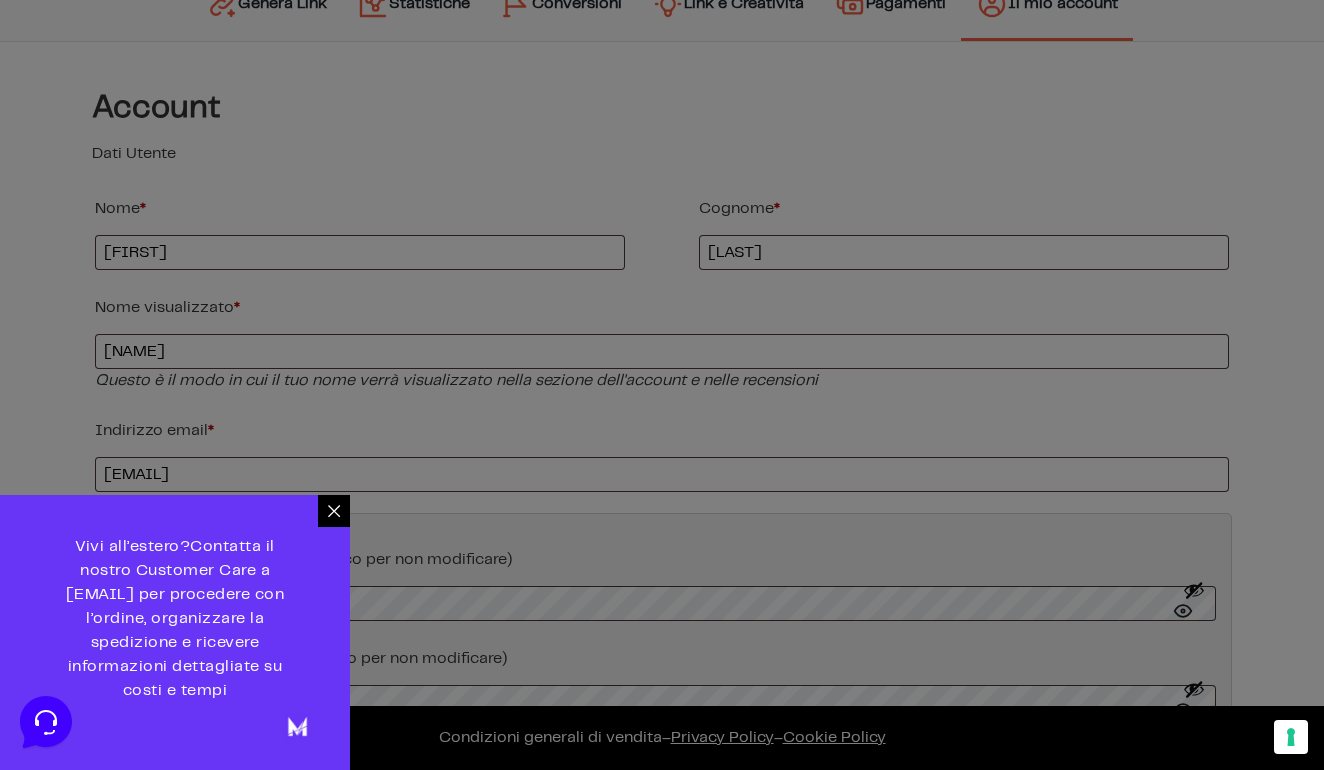 click at bounding box center [334, 511] 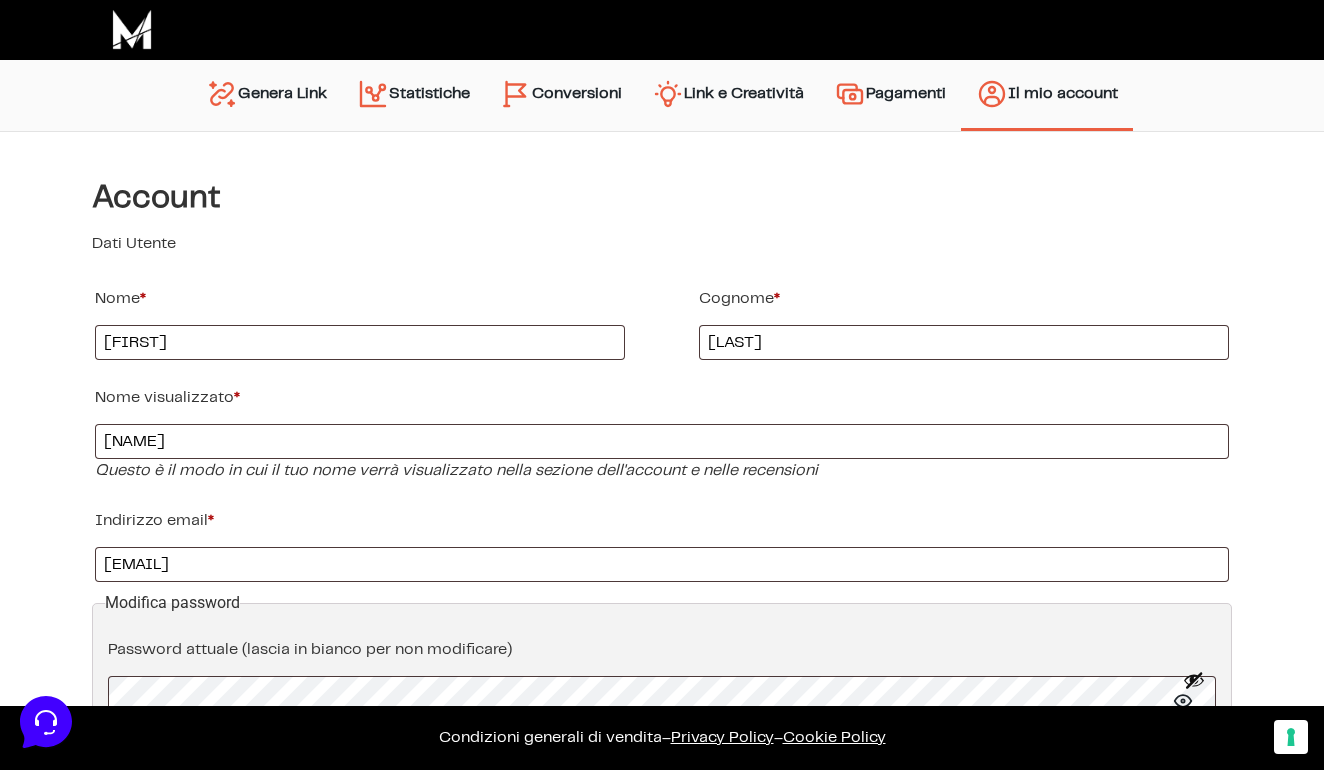 scroll, scrollTop: 0, scrollLeft: 0, axis: both 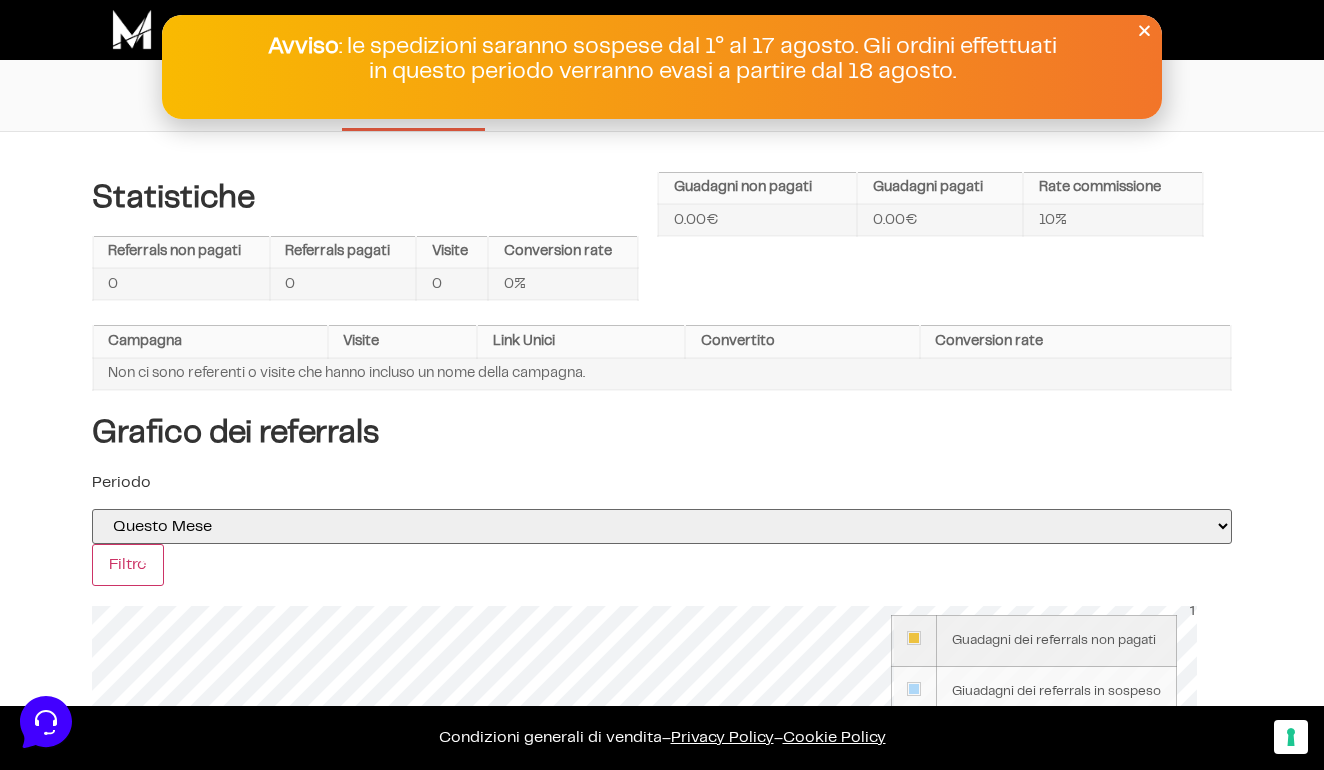 click on "Avviso : le spedizioni saranno sospese dal 1° al 17 agosto. Gli ordini effettuati in questo periodo verranno evasi a partire dal 18 agosto." at bounding box center [662, 67] 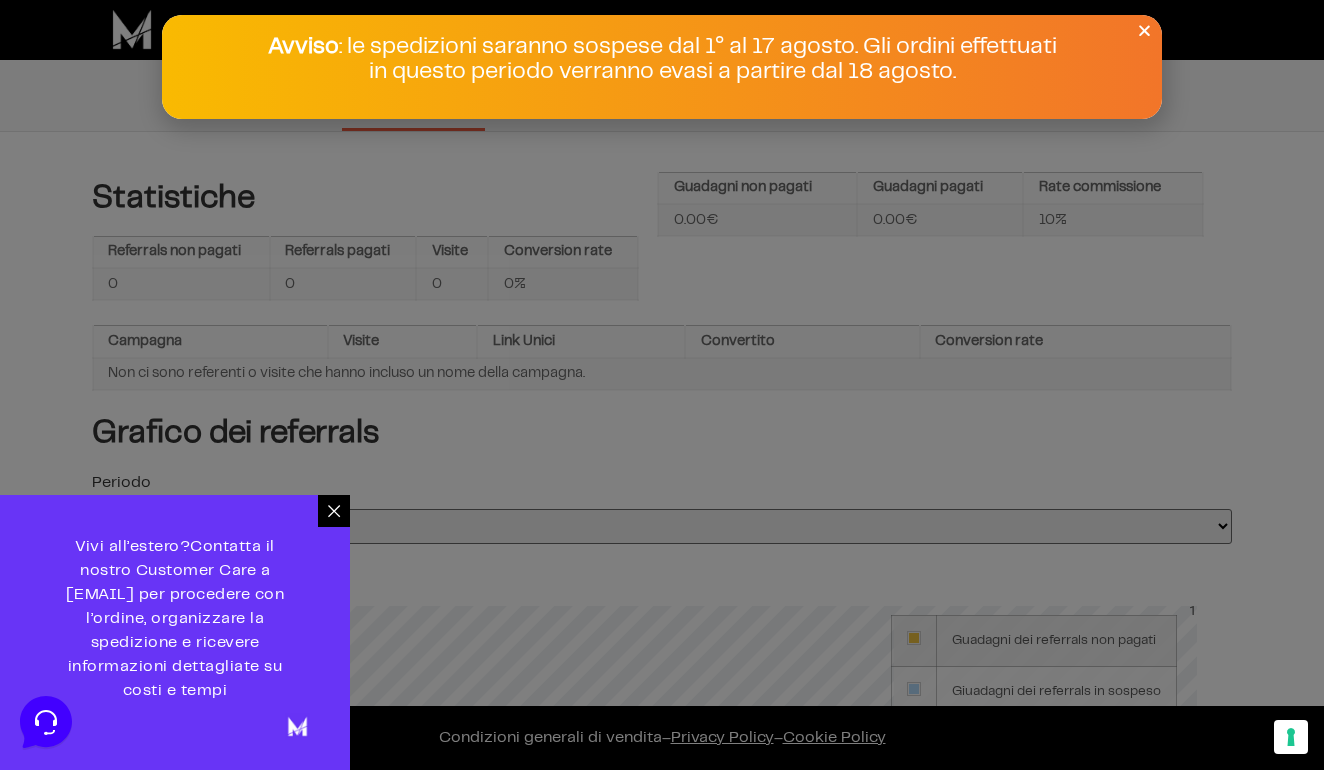 scroll, scrollTop: 0, scrollLeft: 0, axis: both 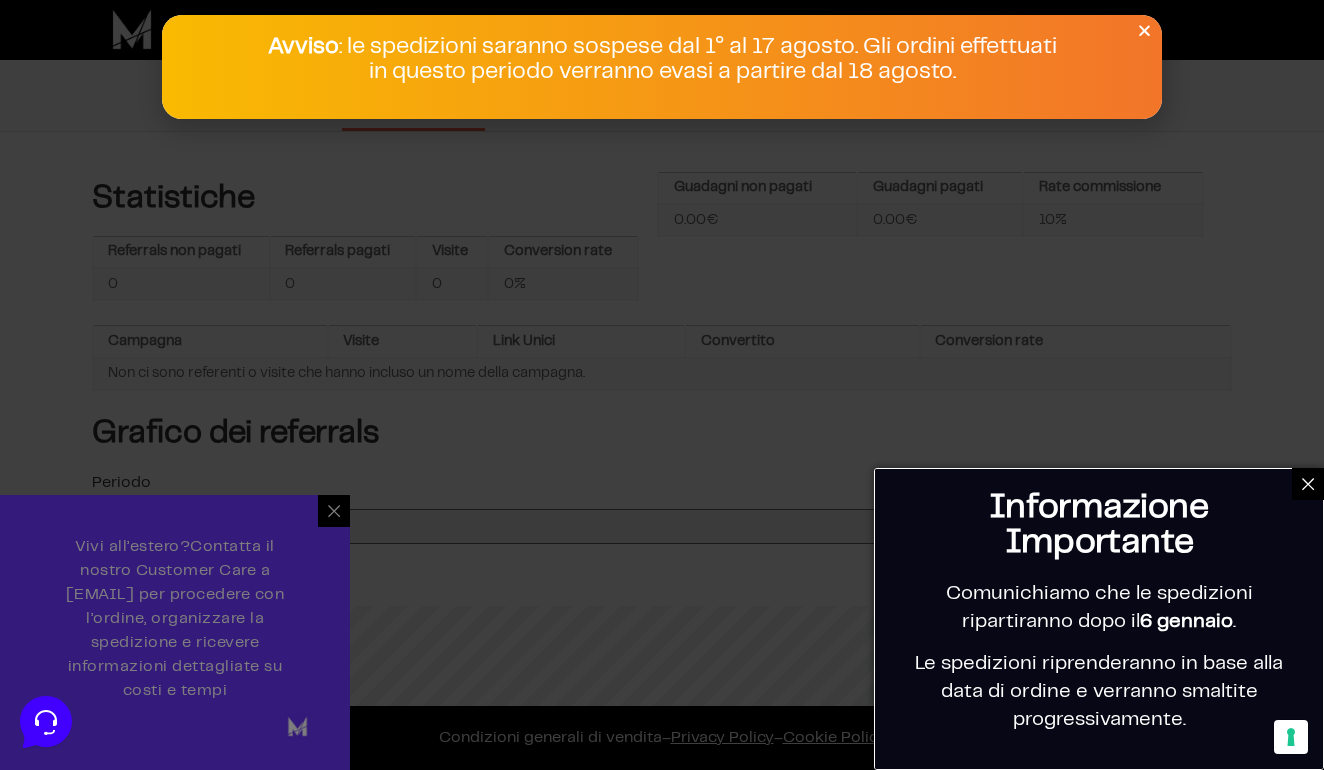 click 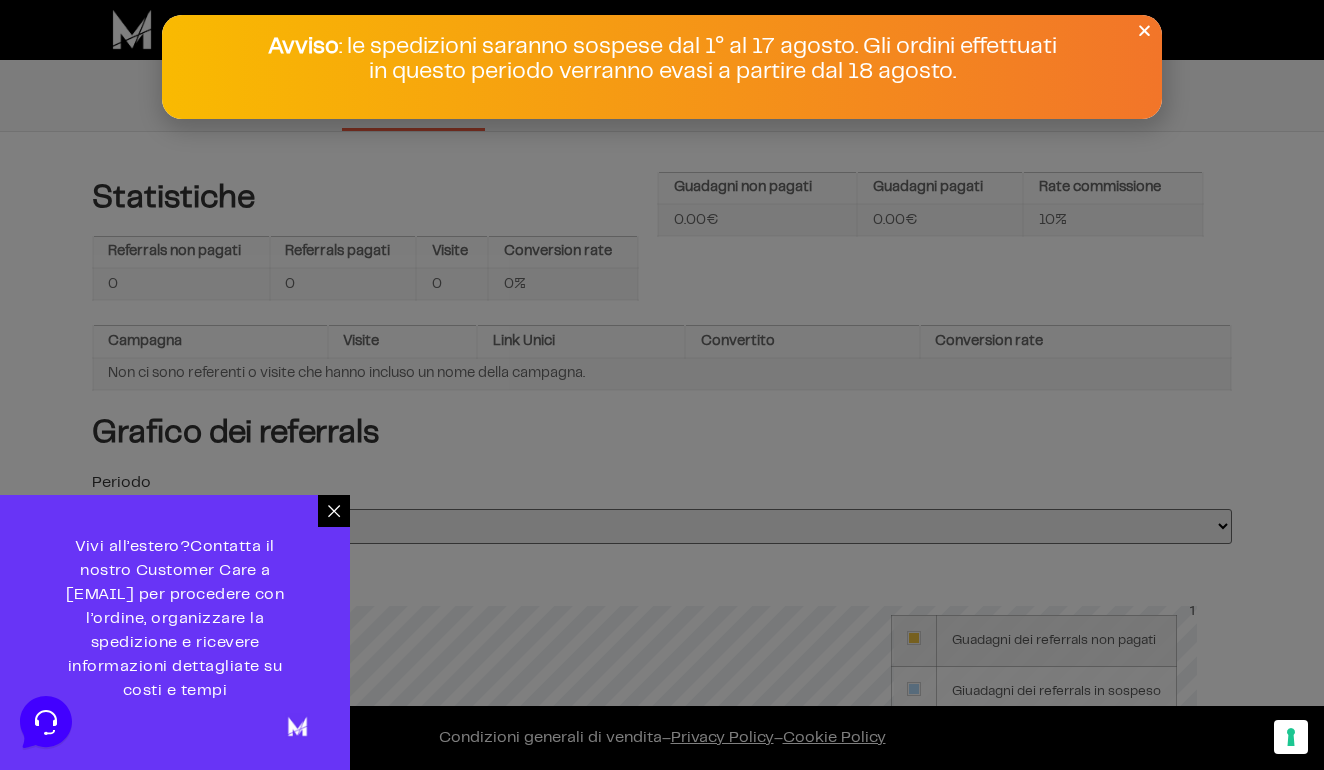 scroll, scrollTop: 0, scrollLeft: 0, axis: both 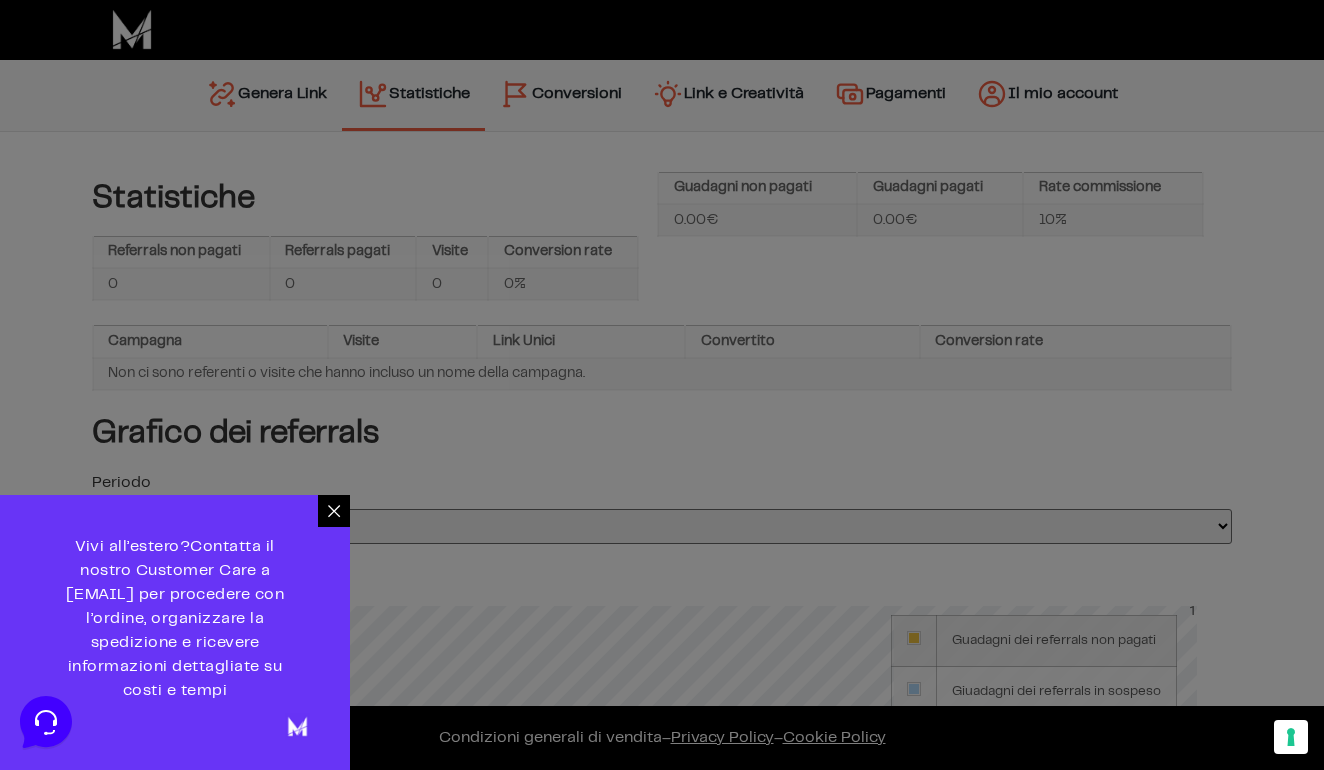 click 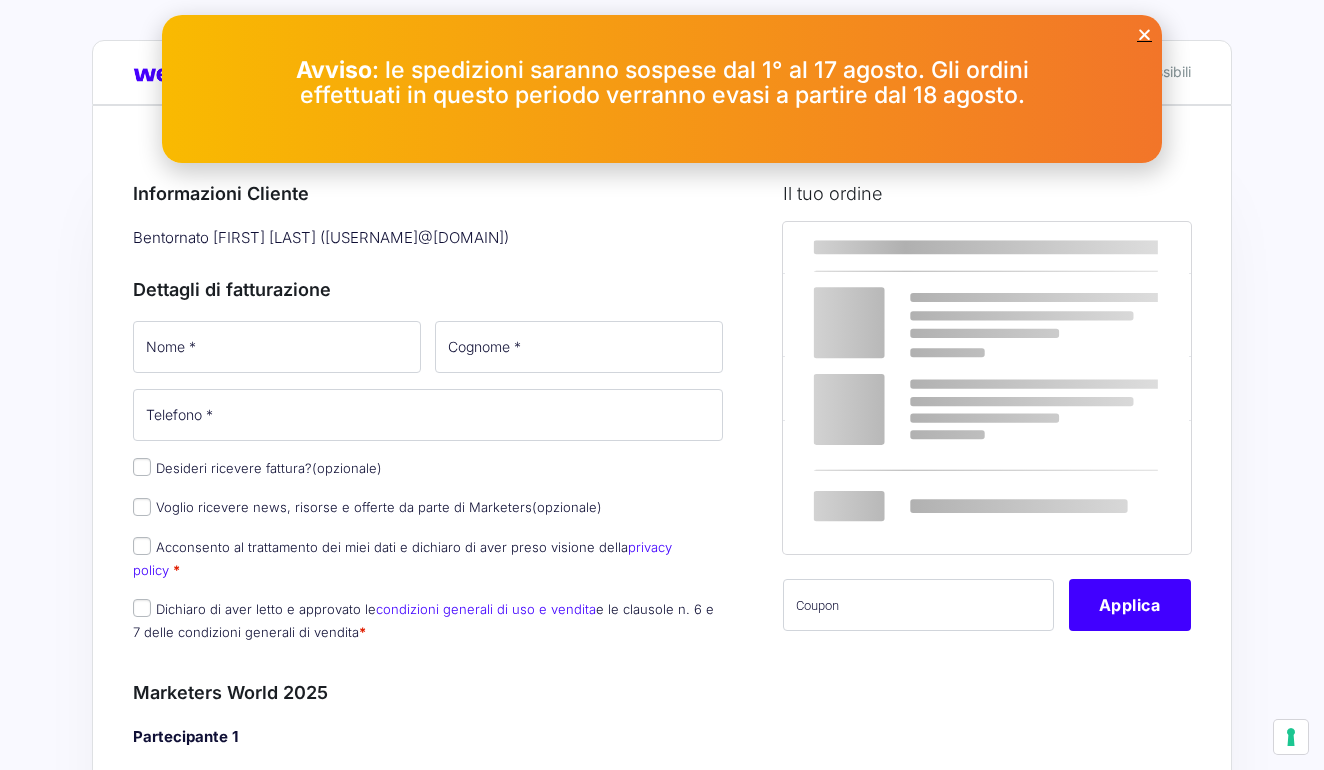 scroll, scrollTop: 0, scrollLeft: 0, axis: both 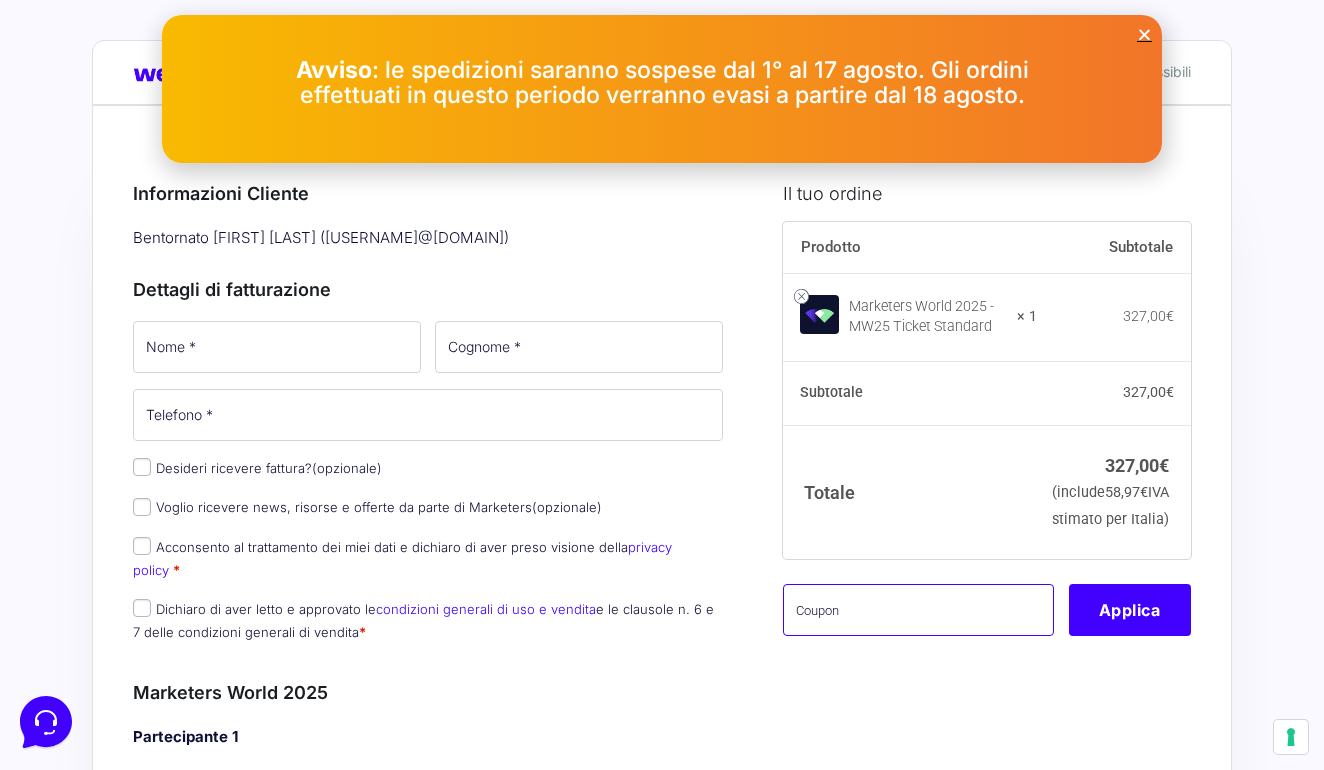 click at bounding box center [918, 610] 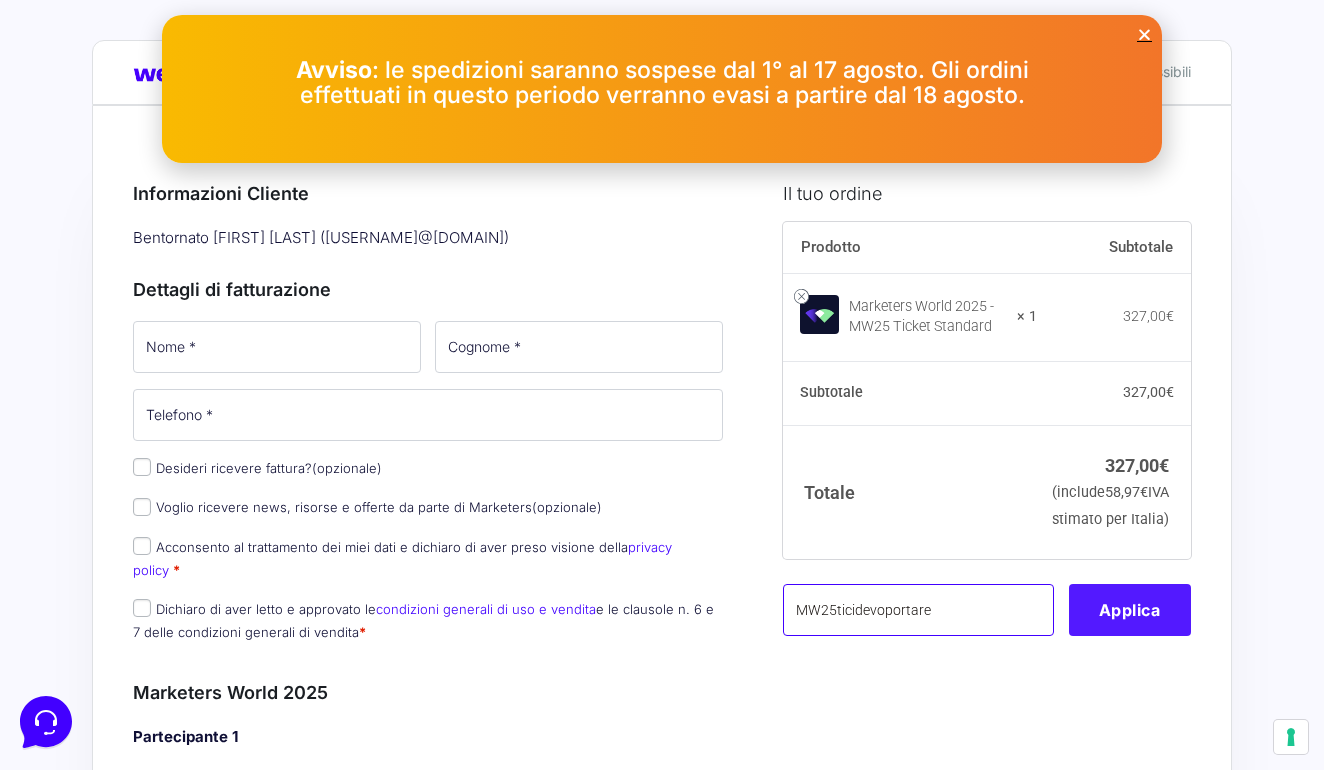 type on "MW25ticidevoportare" 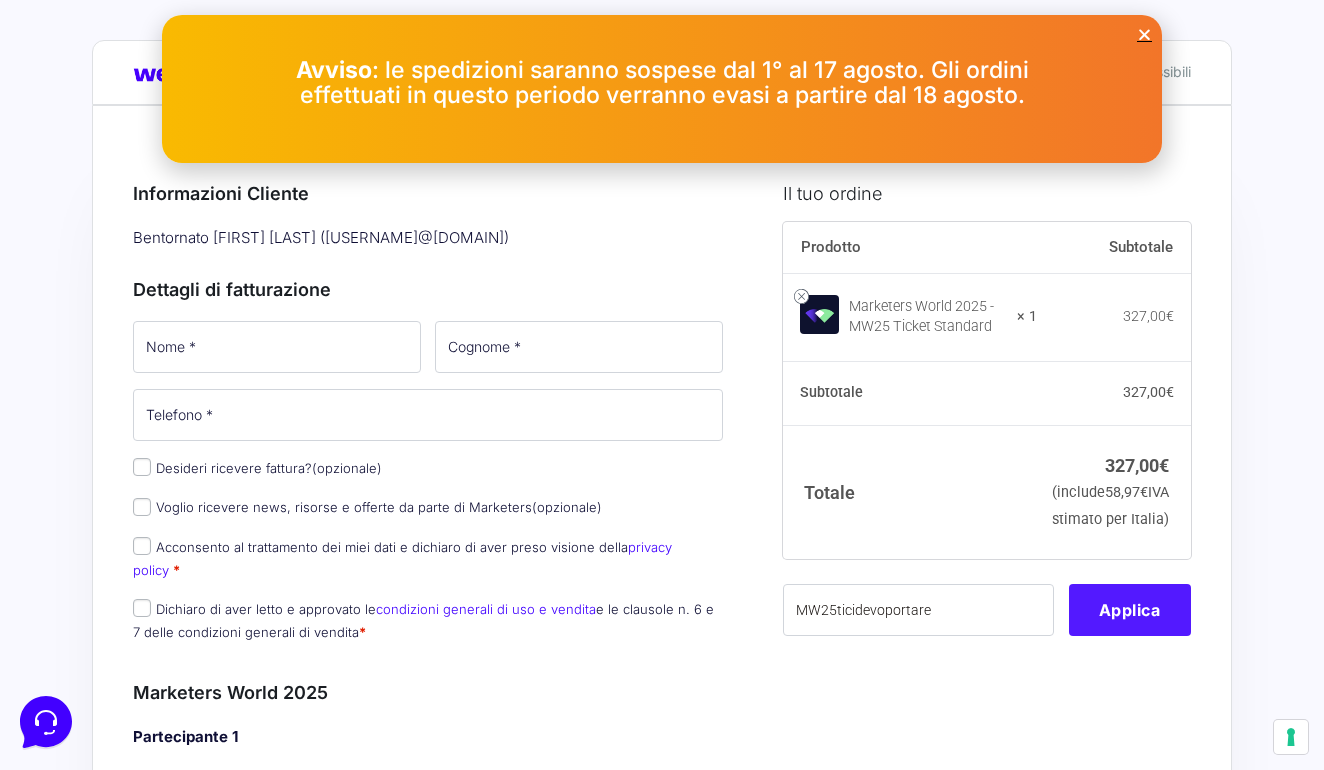 click on "Applica" at bounding box center (1130, 610) 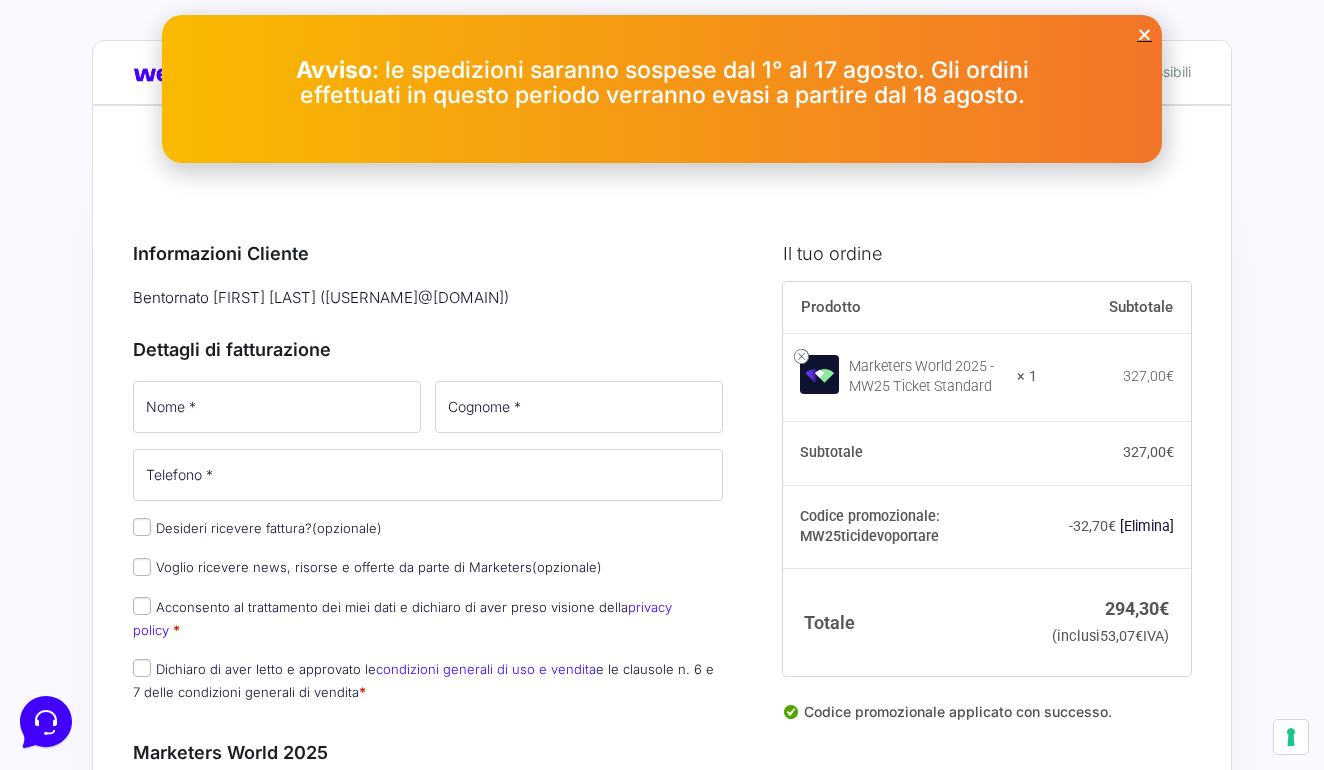 scroll, scrollTop: 0, scrollLeft: 0, axis: both 